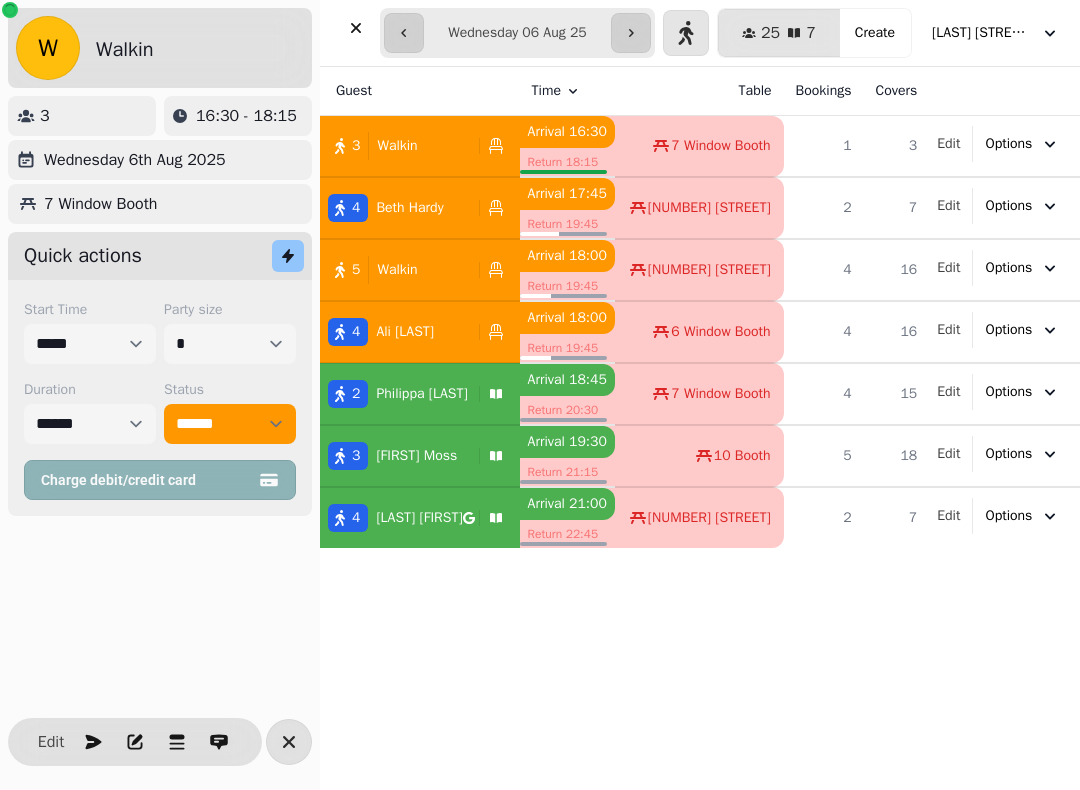 select on "**********" 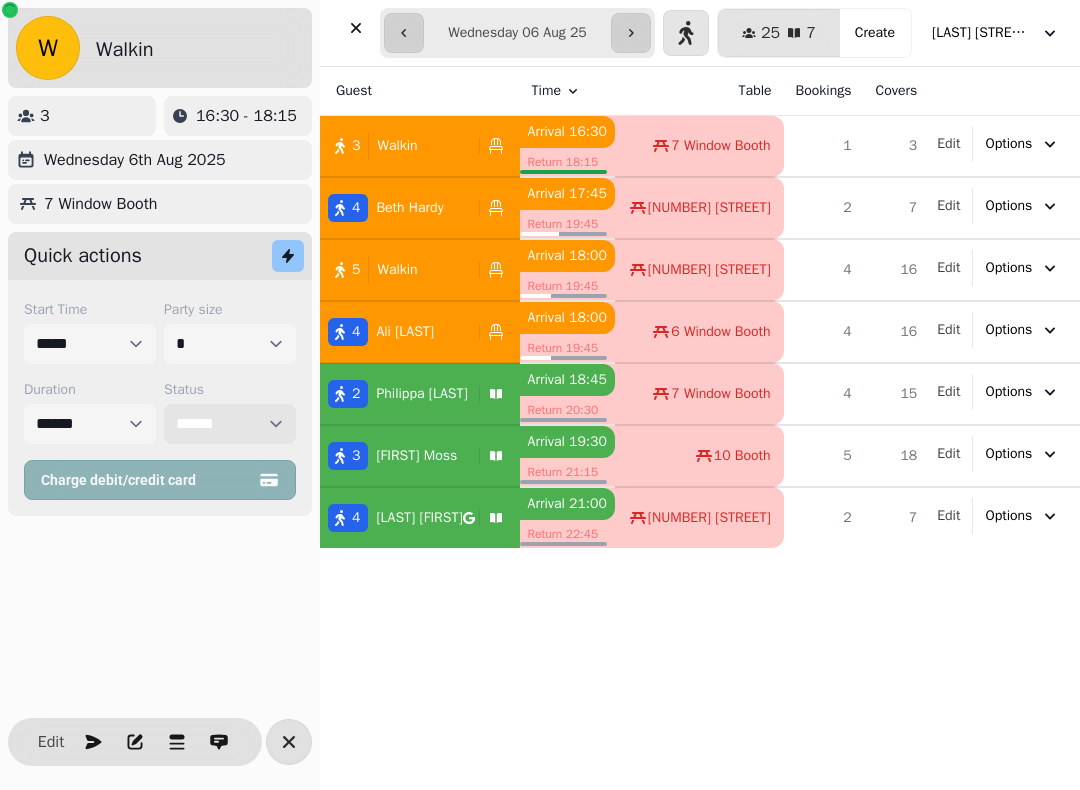 click on "**********" at bounding box center (230, 424) 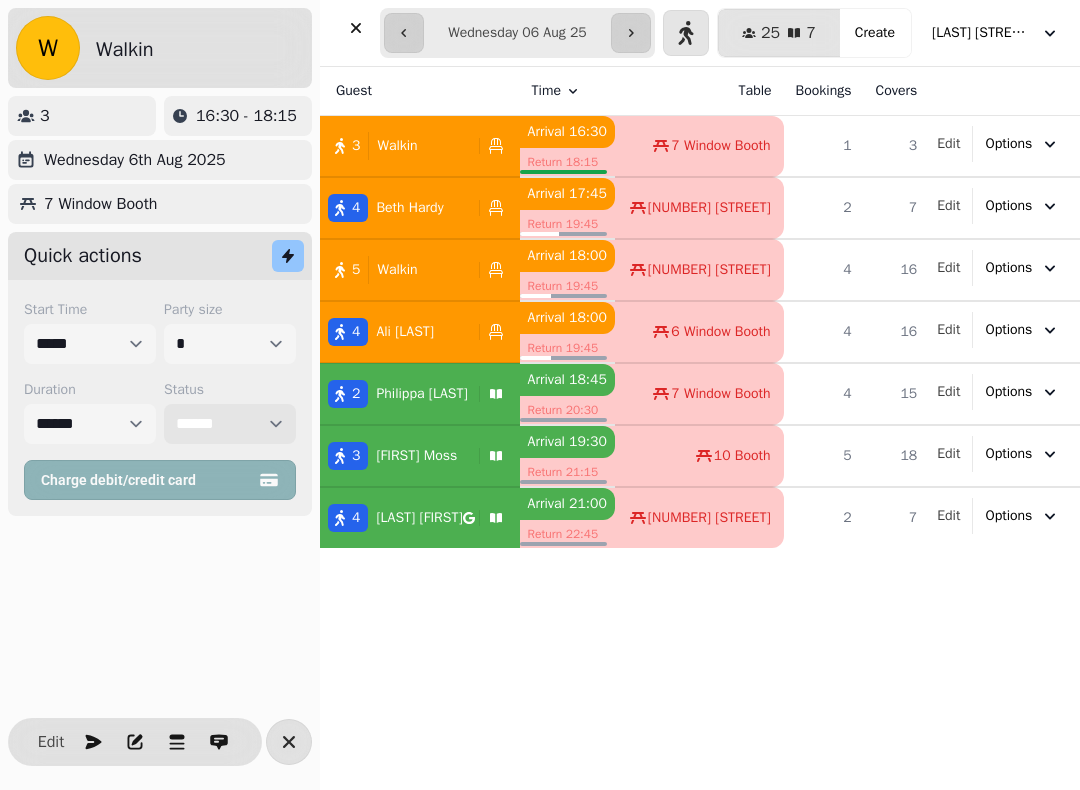 select on "********" 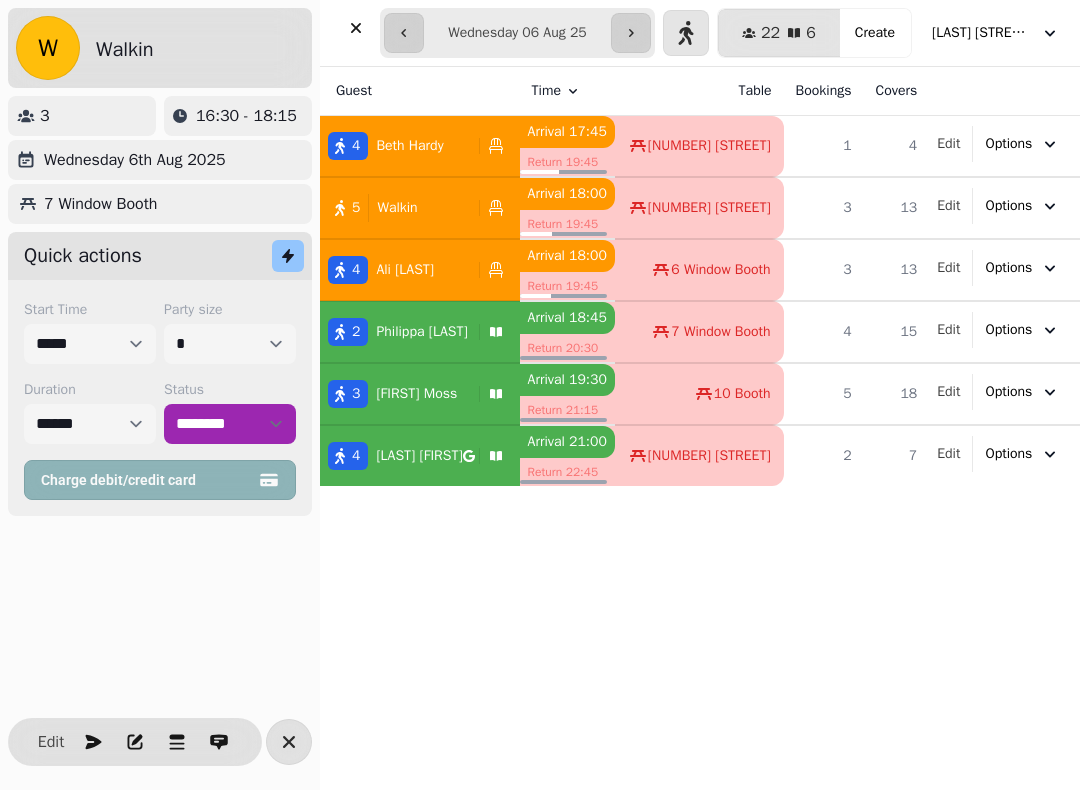 click at bounding box center (356, 28) 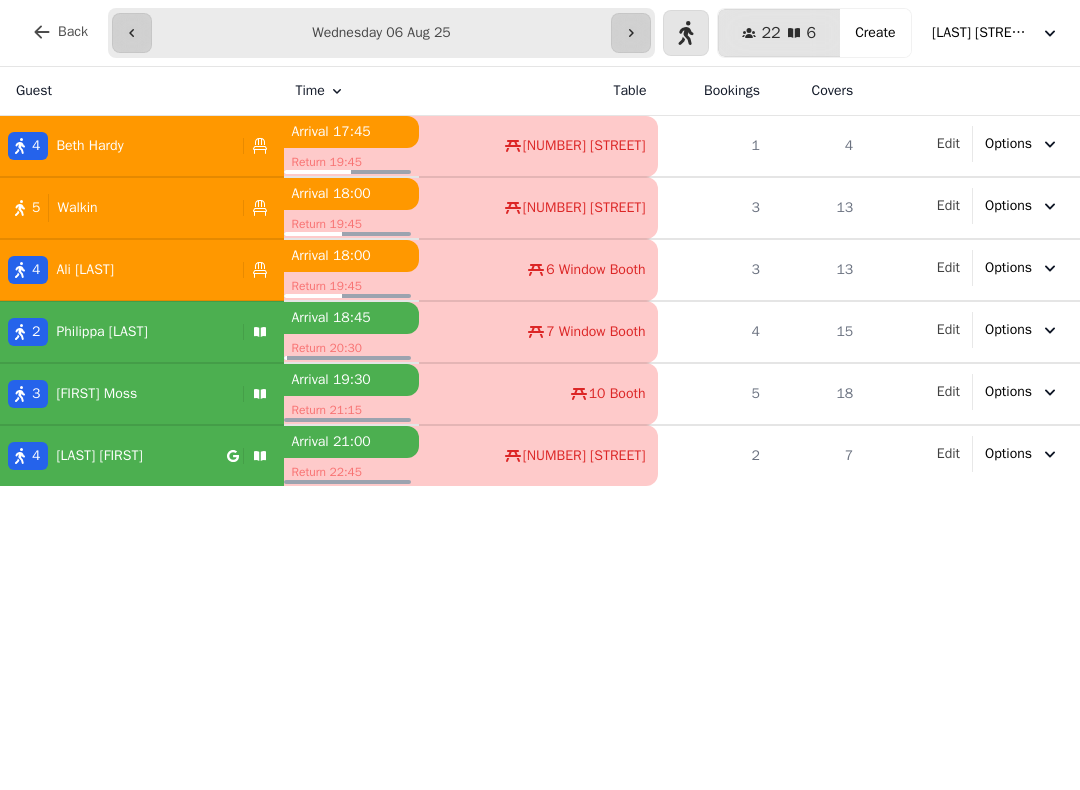 click on "[FIRST]   [LAST]" at bounding box center [101, 332] 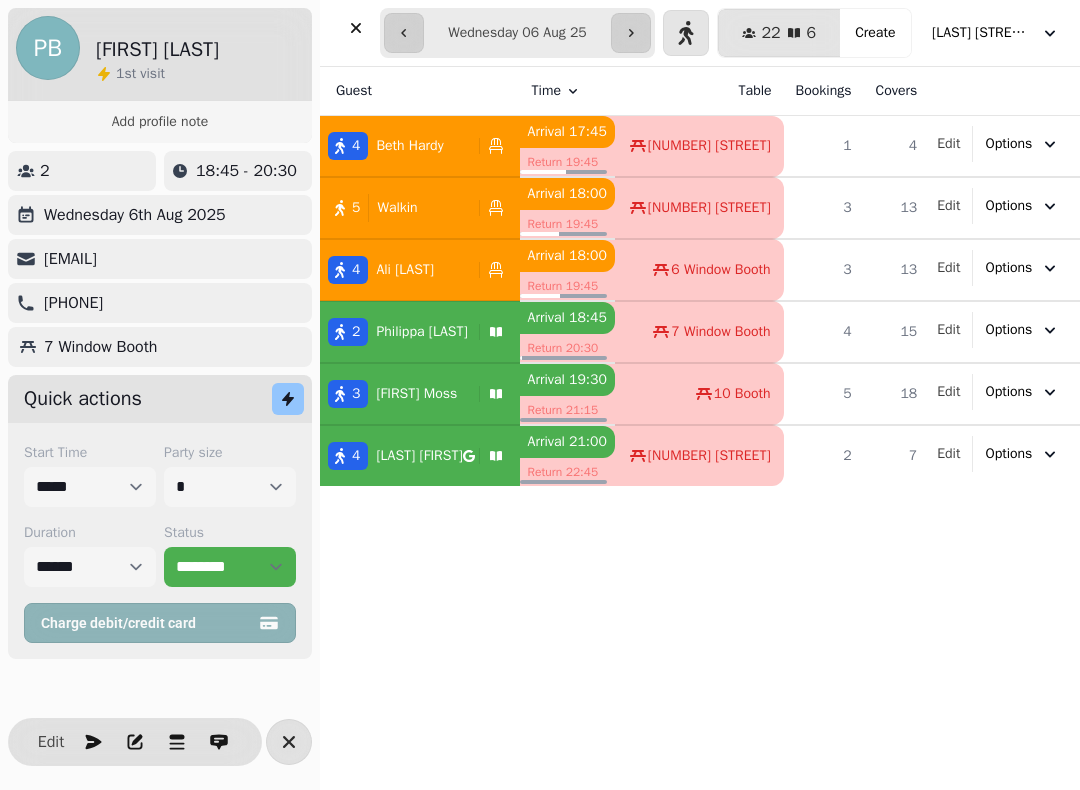 select on "**********" 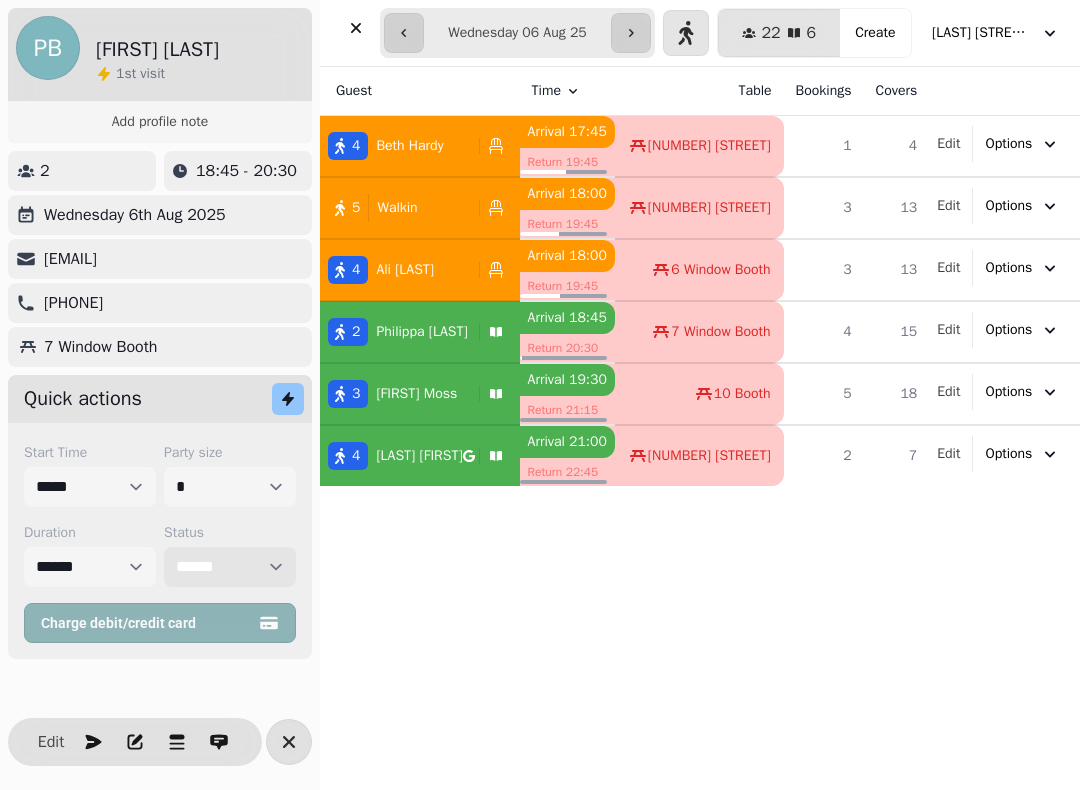 click on "**********" at bounding box center (230, 567) 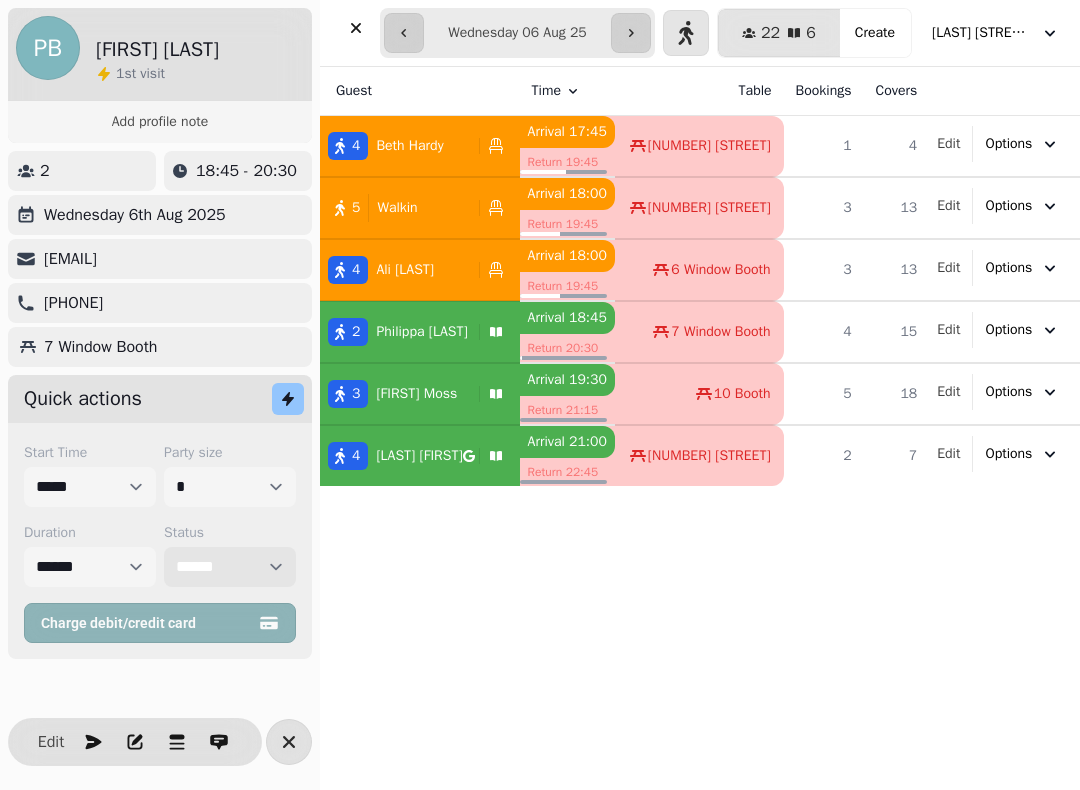 select on "******" 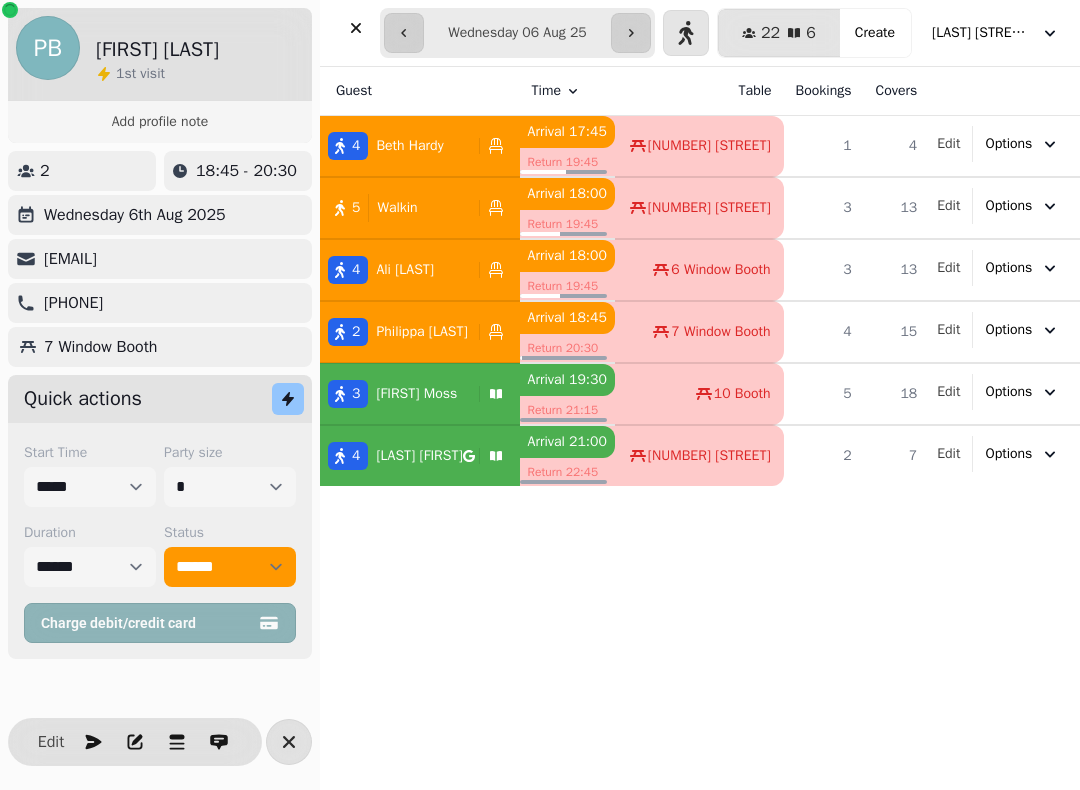 click 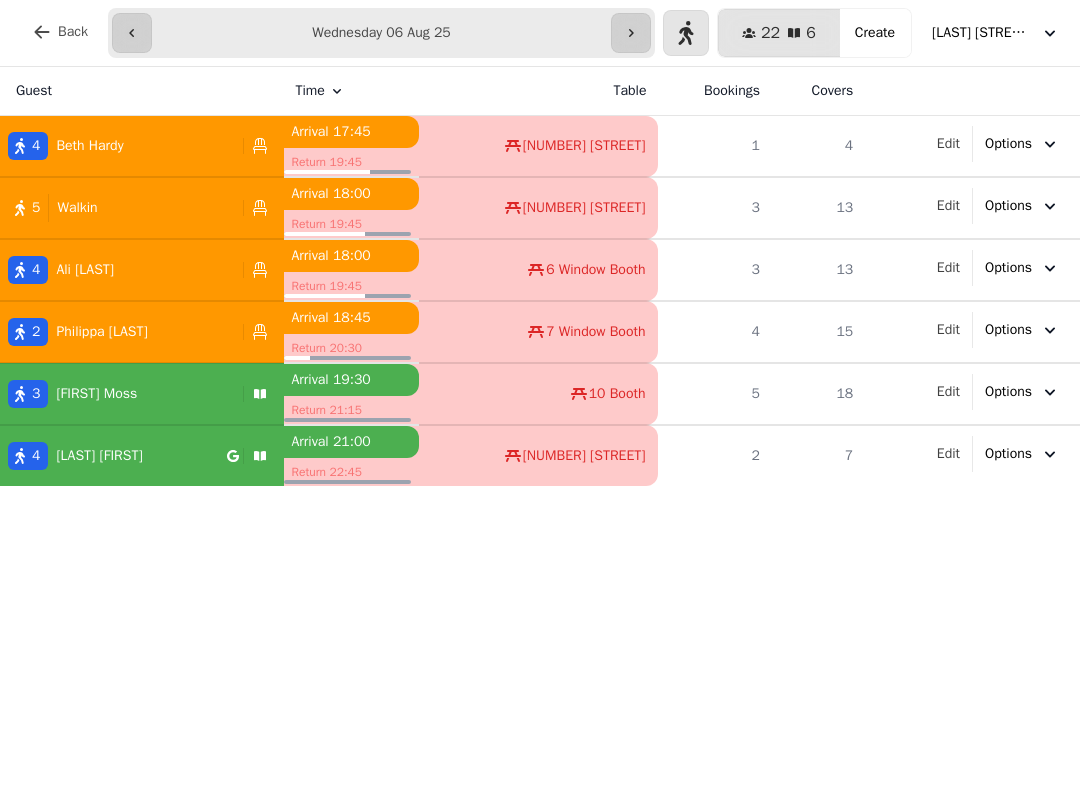 click on "Create" at bounding box center (875, 33) 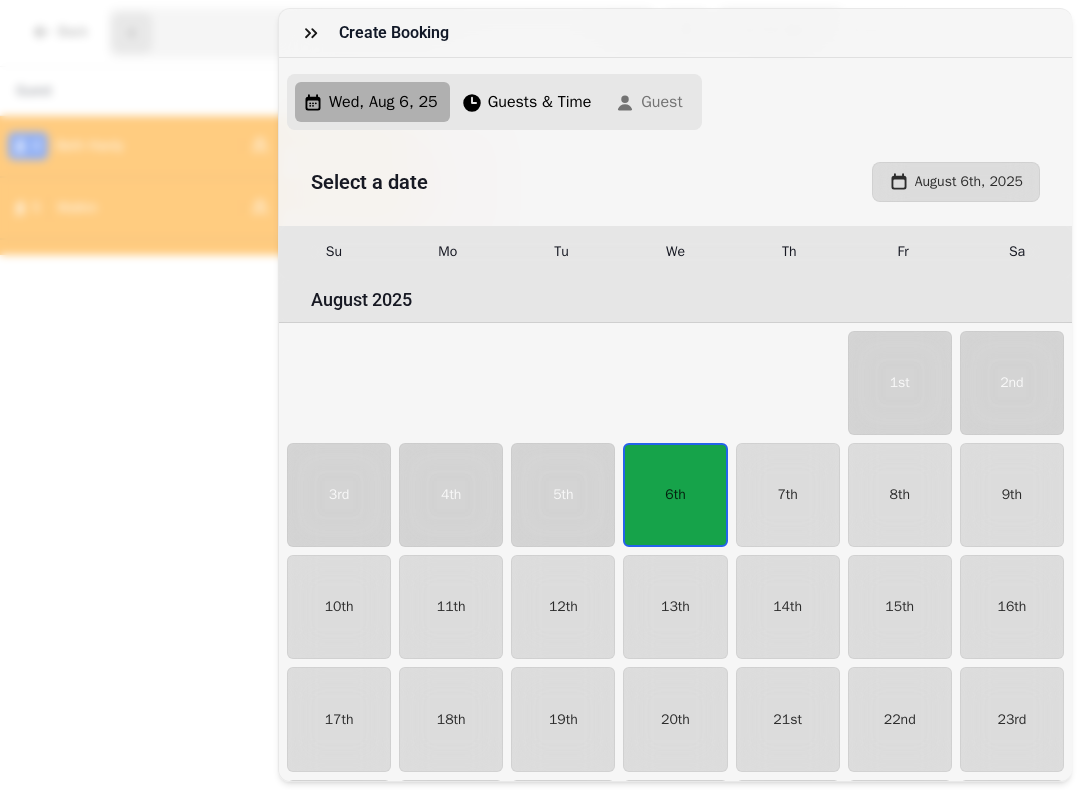 click on "8th" at bounding box center (900, 495) 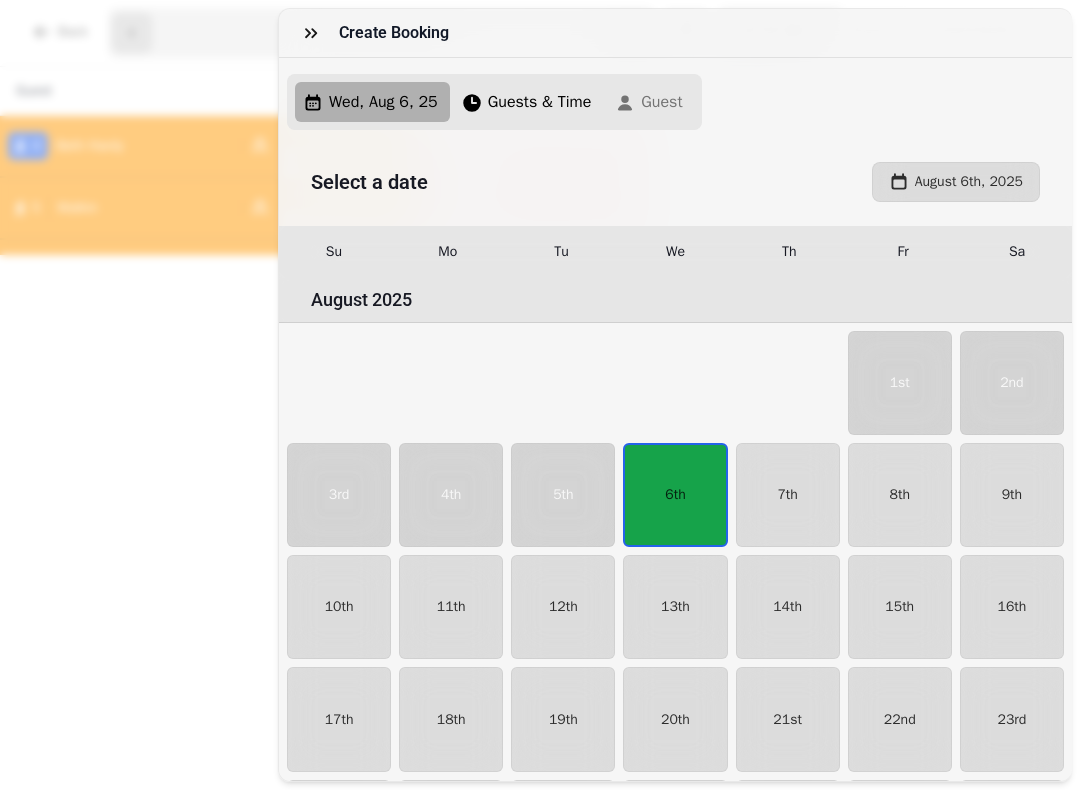 select on "*" 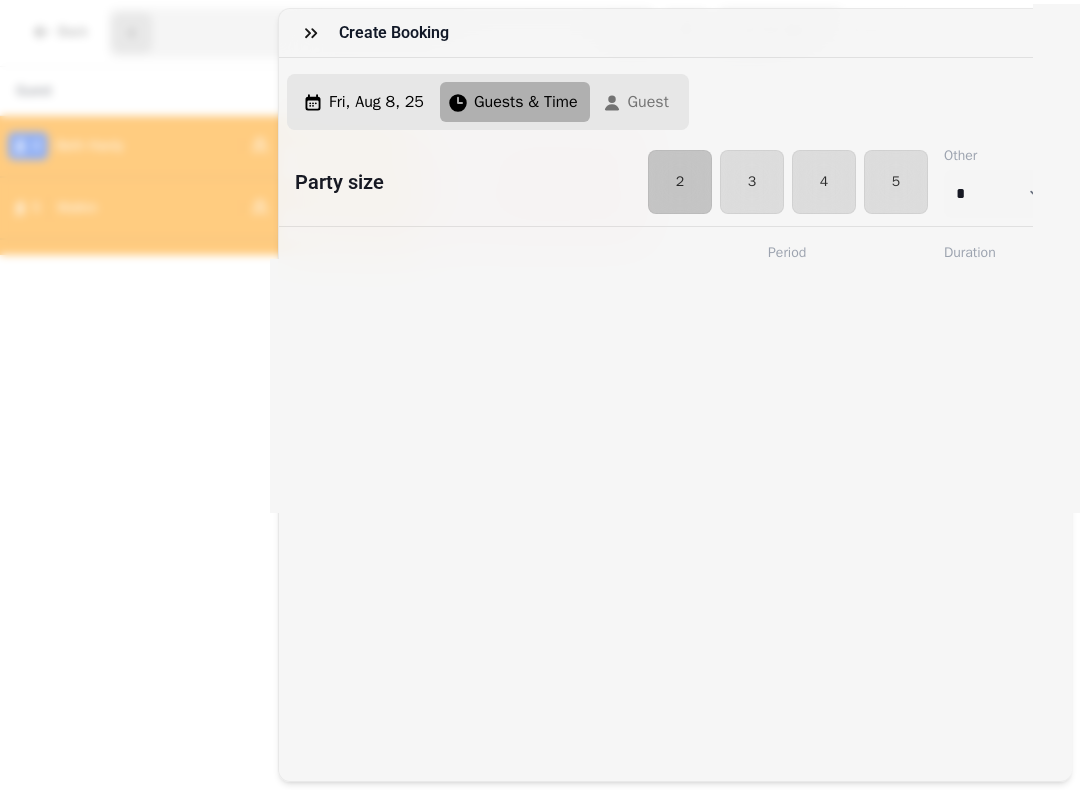 select on "****" 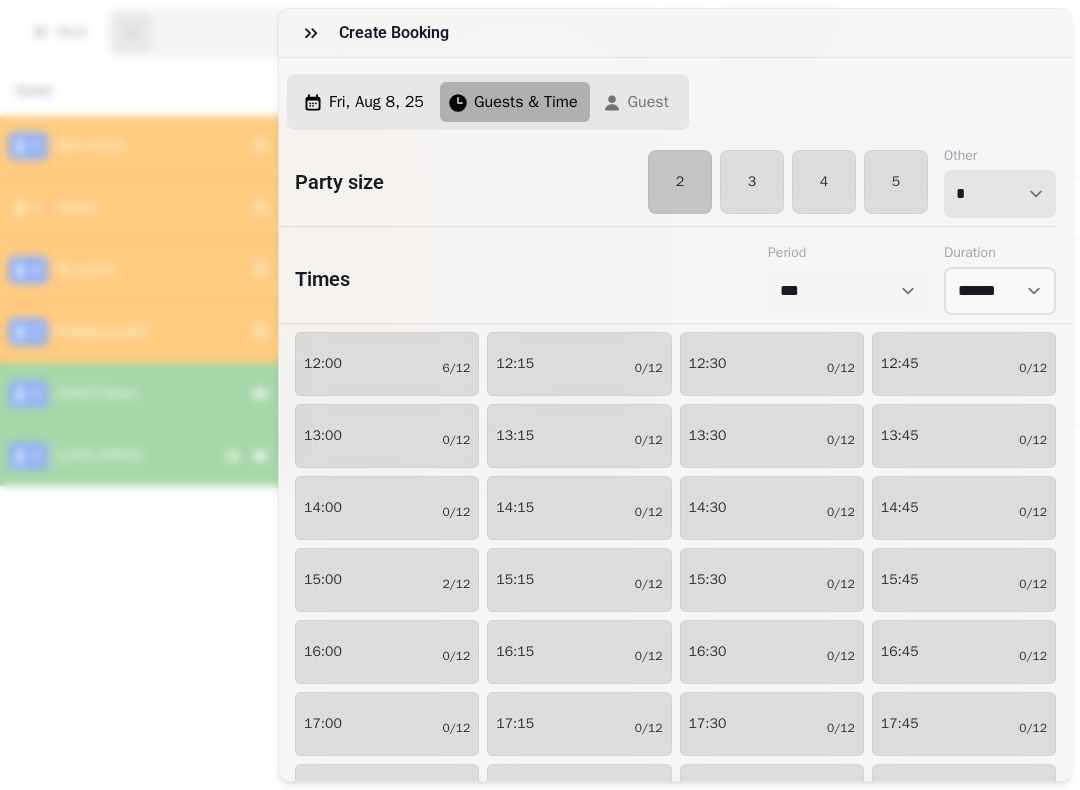 click on "* * * * * * * * * ** ** ** ** ** ** ** ** ** ** ** ** ** ** ** ** ** ** ** ** ** ** ** ** ** ** ** ** ** ** ** ** ** ** ** ** ** ** ** ** ** ** ** ** ** ** ** ** ** ** ** ** ** ** ** ** ** ** ** ** ** ** ** ** ** ** ** ** ** ** ** ** ** ** ** ** ** ** ** ** ** ** ** ** ** ** ** ** ** ** *** *** *** *** *** *** *** *** *** *** *** *** *** *** *** *** *** *** *** *** ***" at bounding box center [1000, 194] 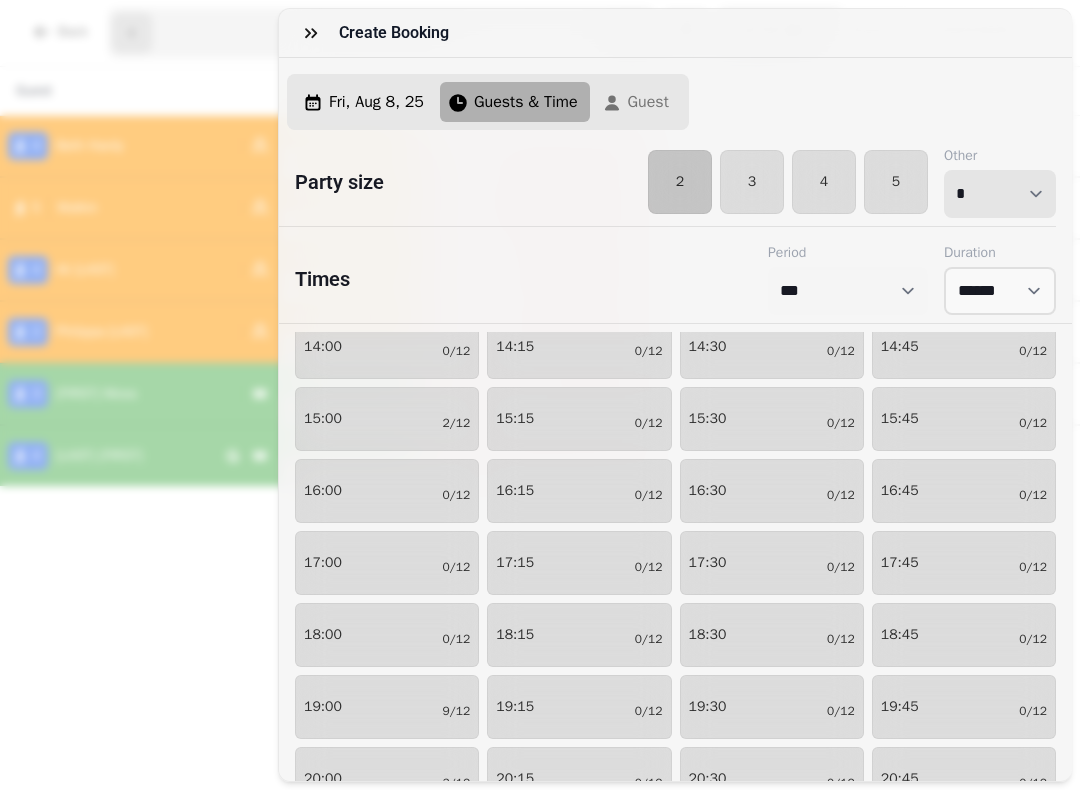 scroll, scrollTop: 160, scrollLeft: 0, axis: vertical 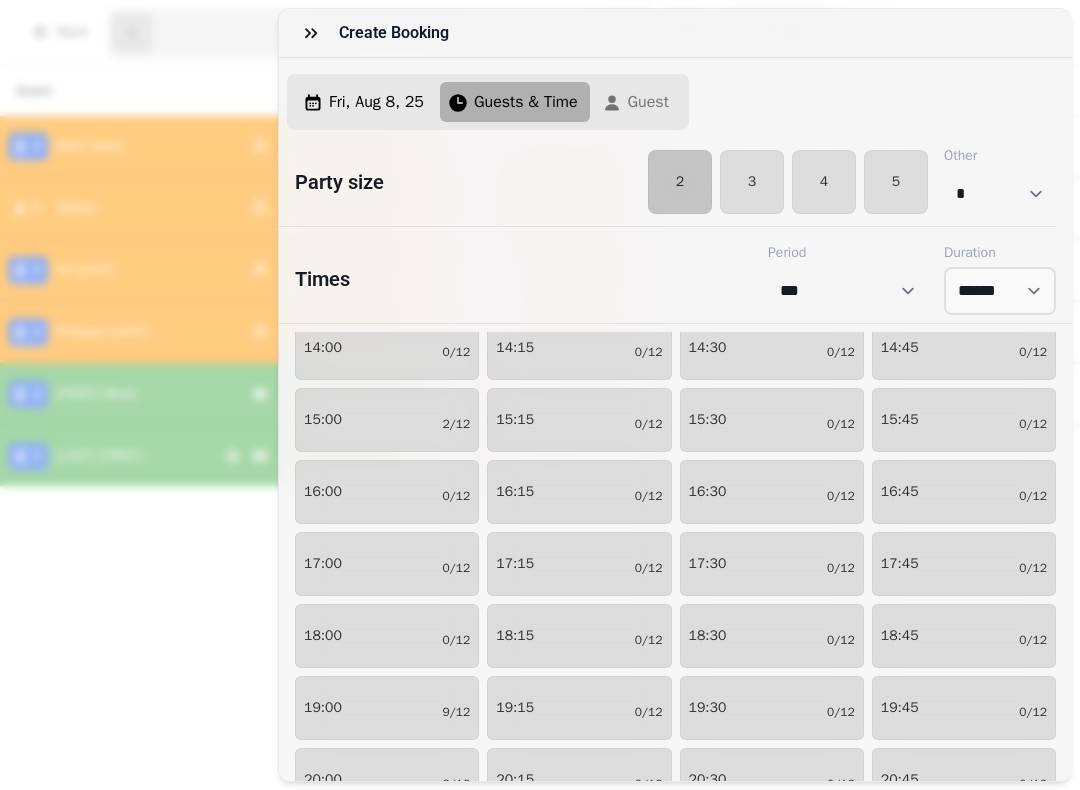click on "[TIME] [DATE]" at bounding box center (579, 636) 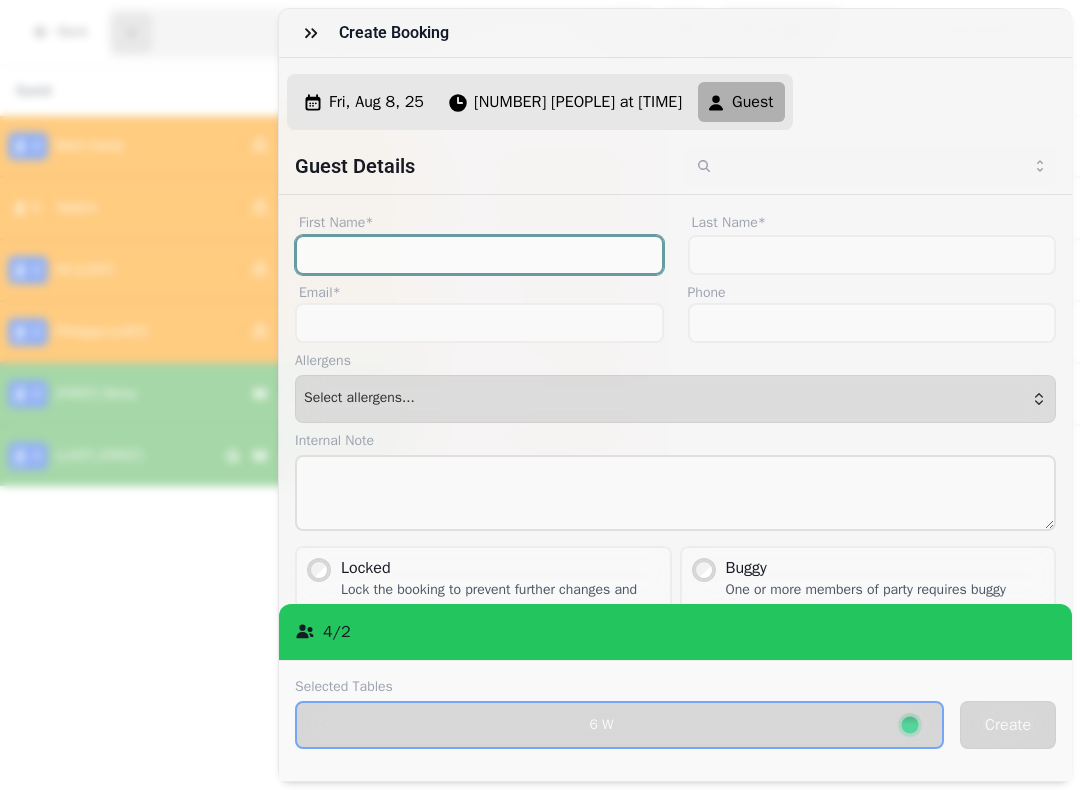 click on "First Name*" at bounding box center [479, 255] 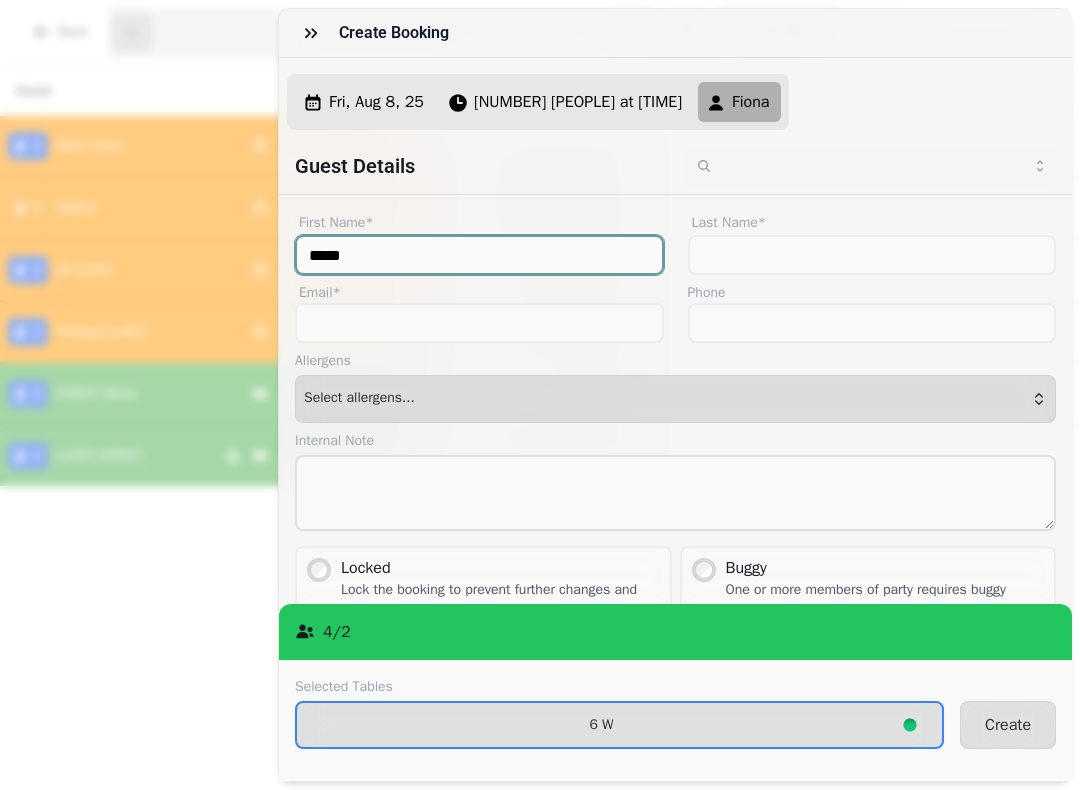type on "*****" 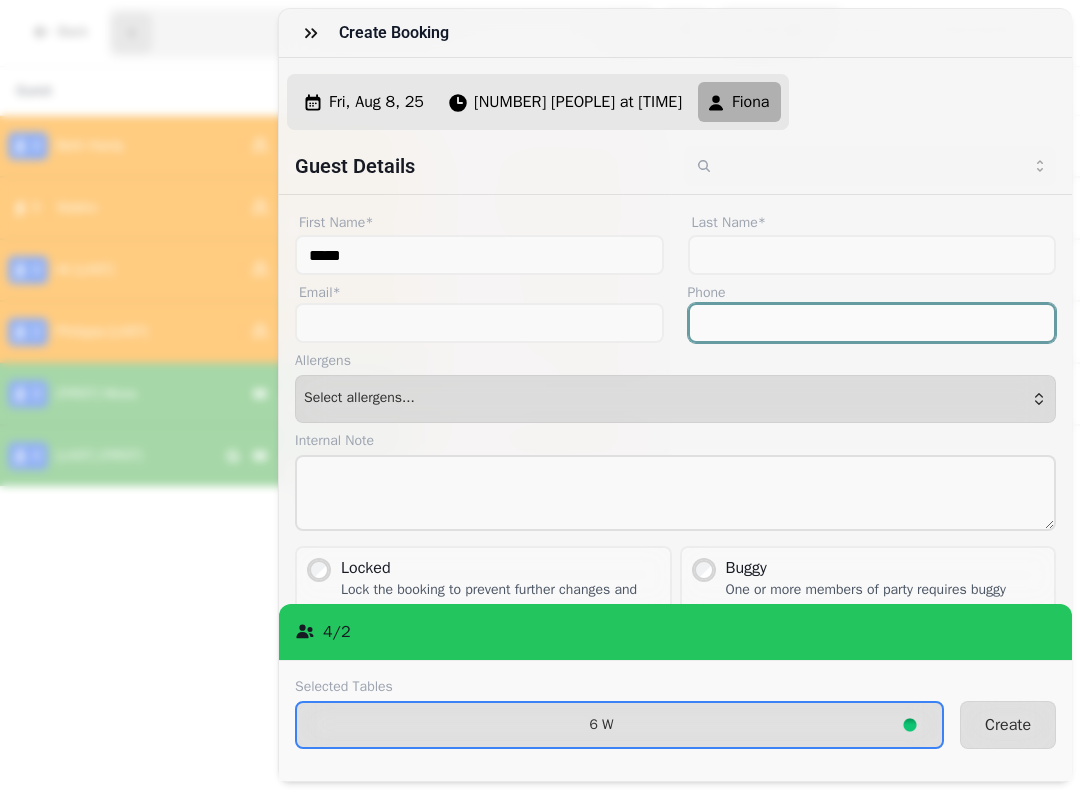 click on "Phone" at bounding box center (872, 323) 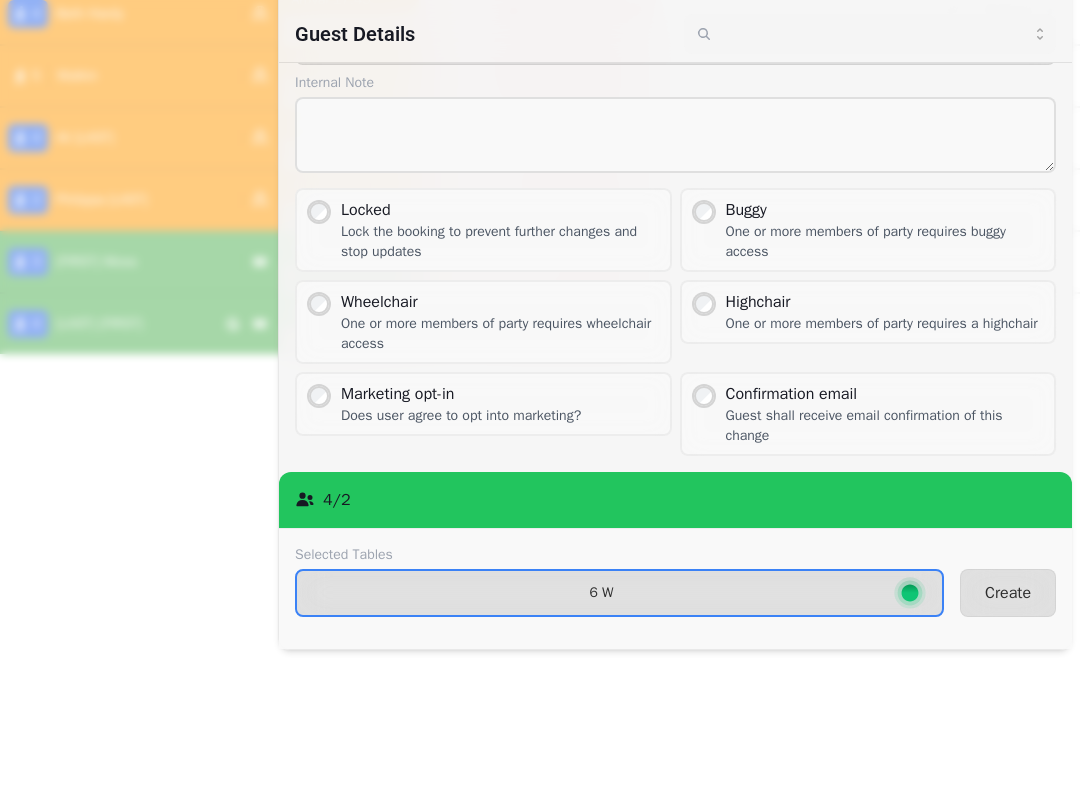 scroll, scrollTop: 225, scrollLeft: 0, axis: vertical 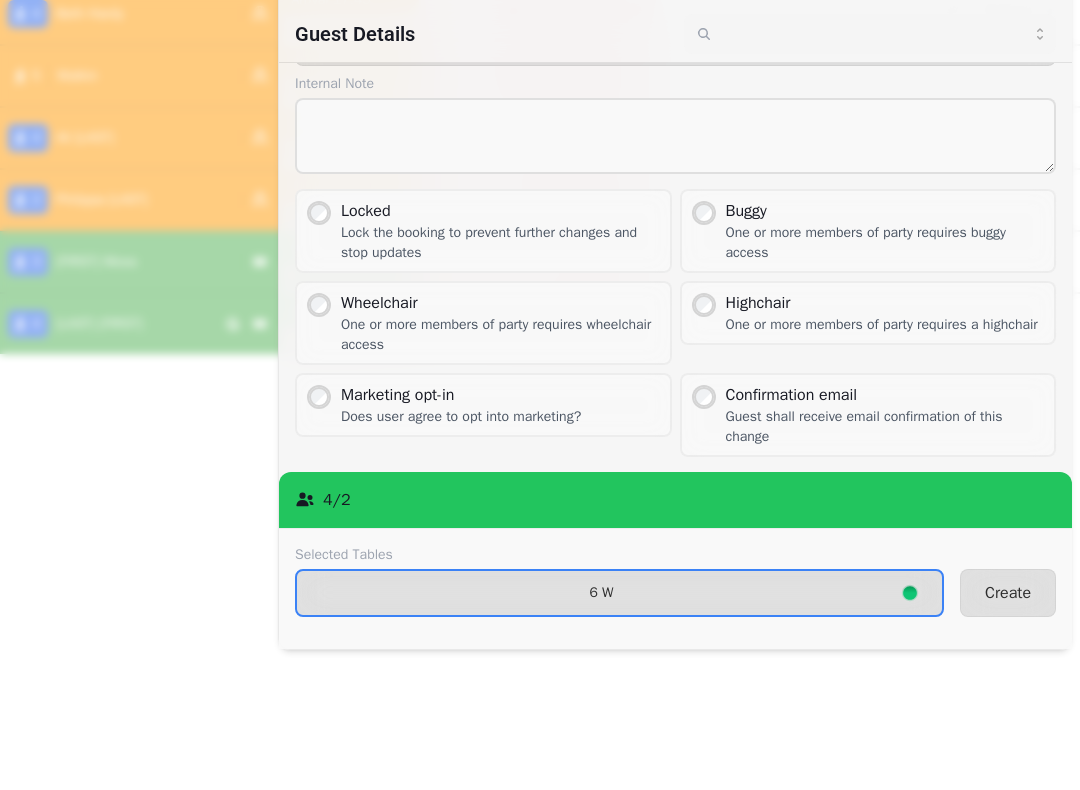 type on "**********" 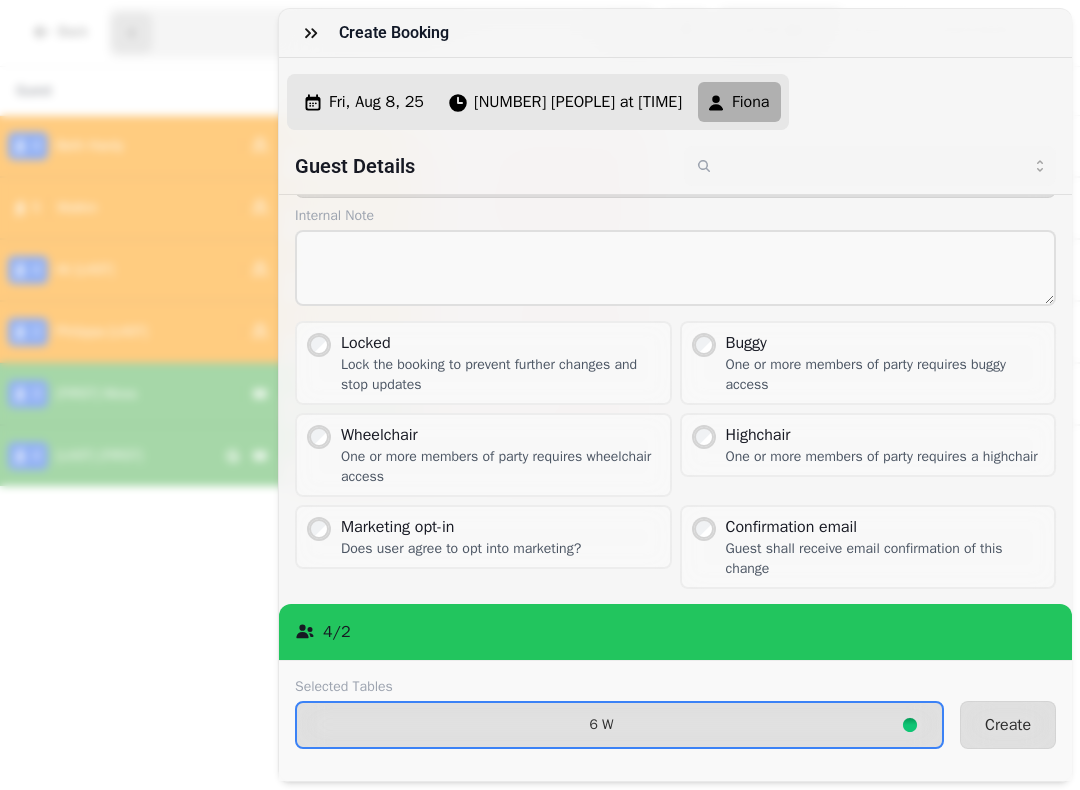 click on "Create" at bounding box center [1008, 725] 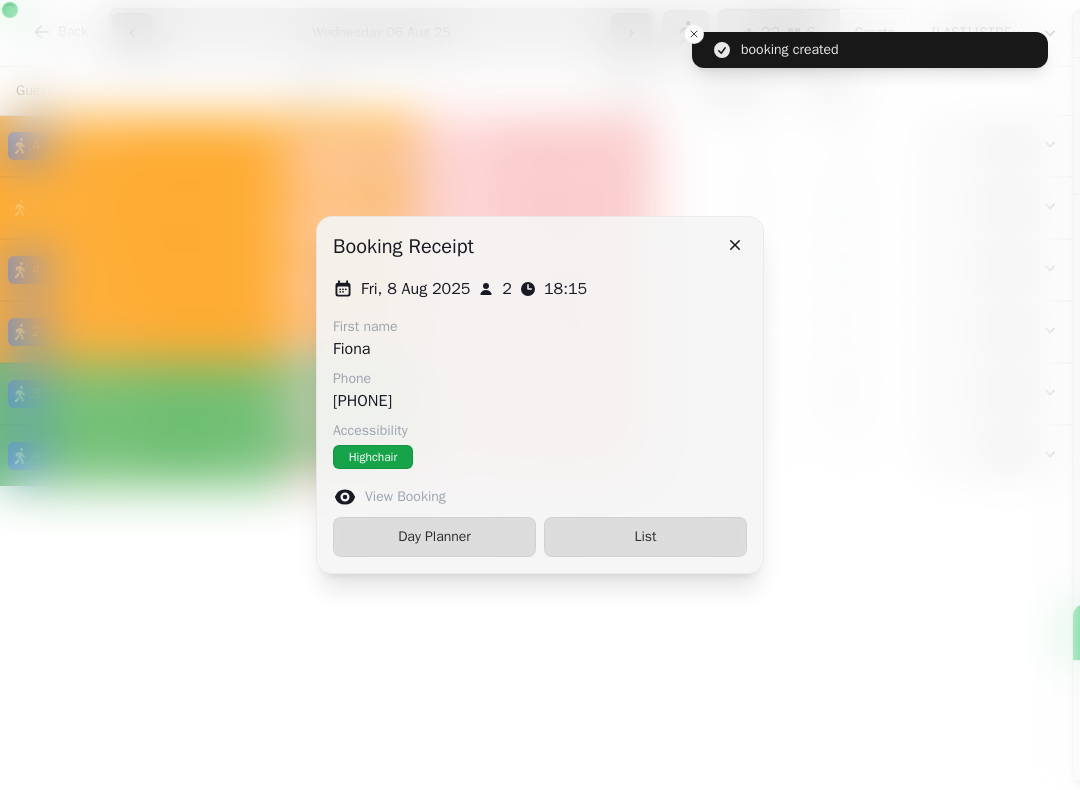scroll, scrollTop: 111, scrollLeft: 0, axis: vertical 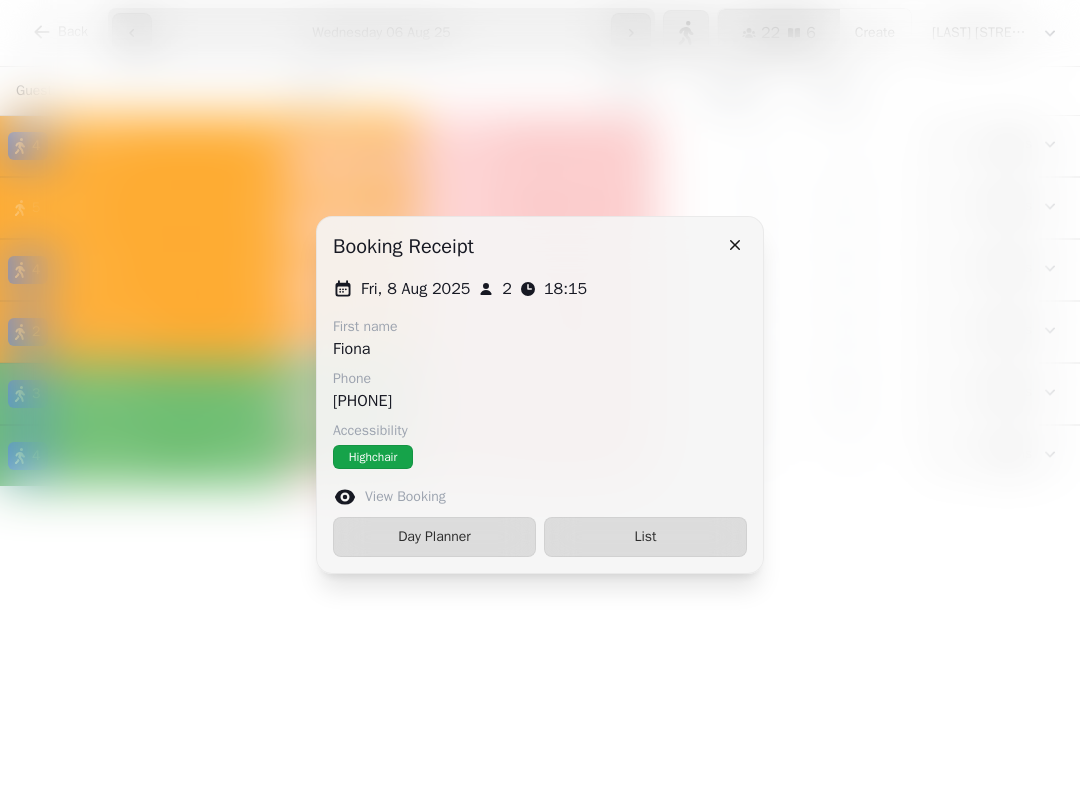 click at bounding box center (735, 245) 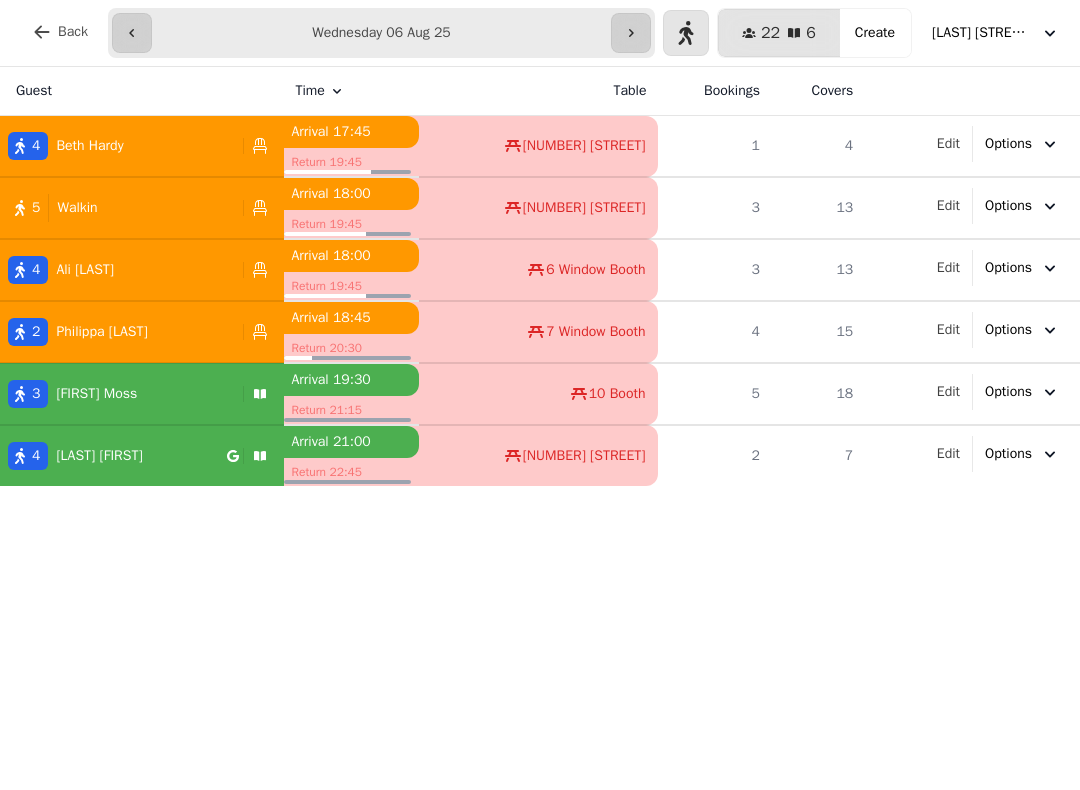 click on "[NUMBER] [FIRST]   [LAST]" at bounding box center (117, 270) 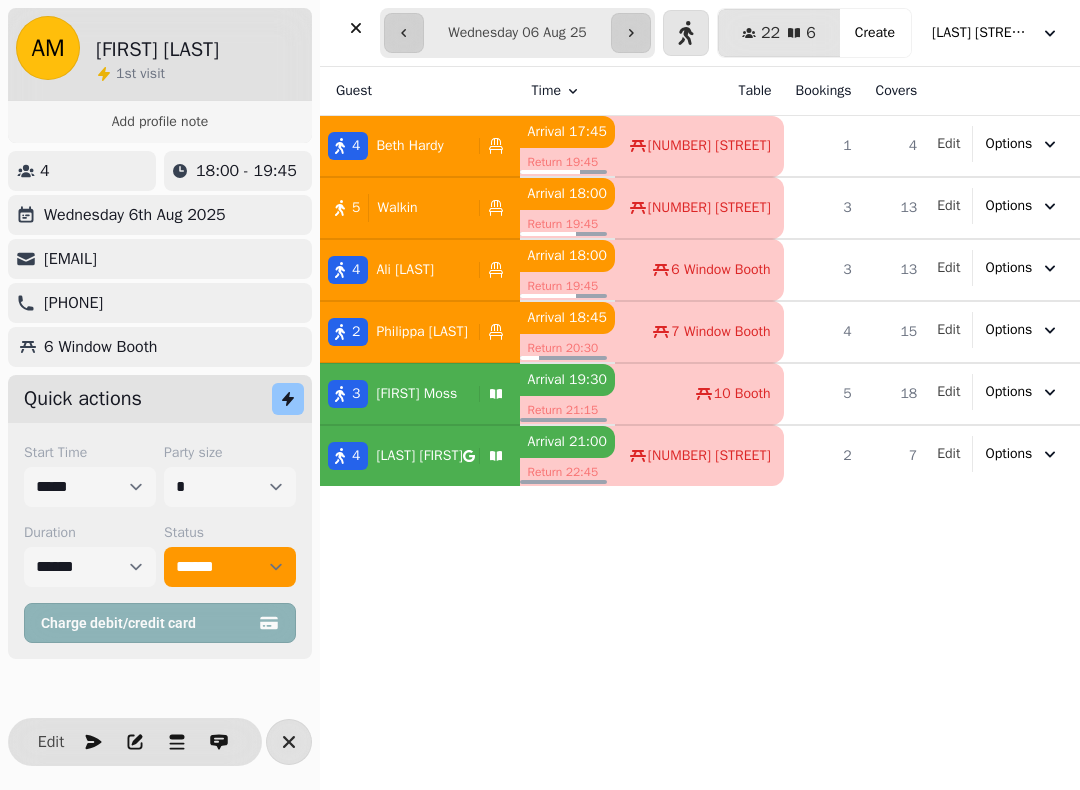select on "**********" 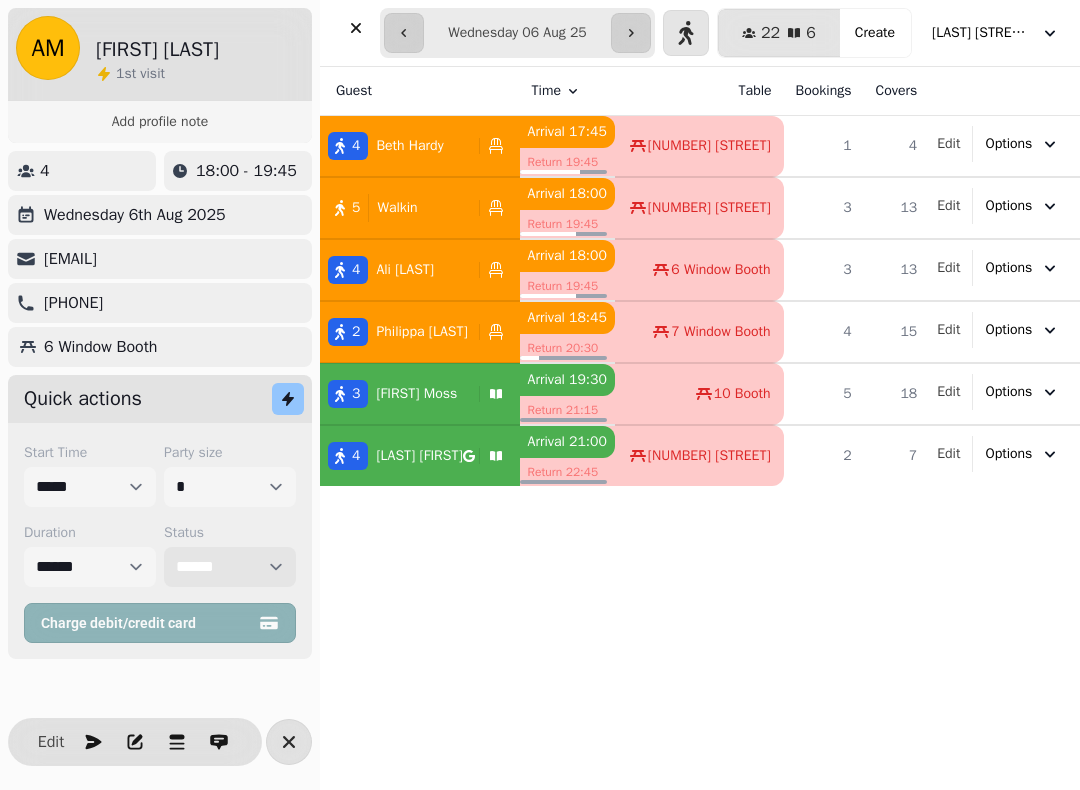 click on "**********" at bounding box center [230, 567] 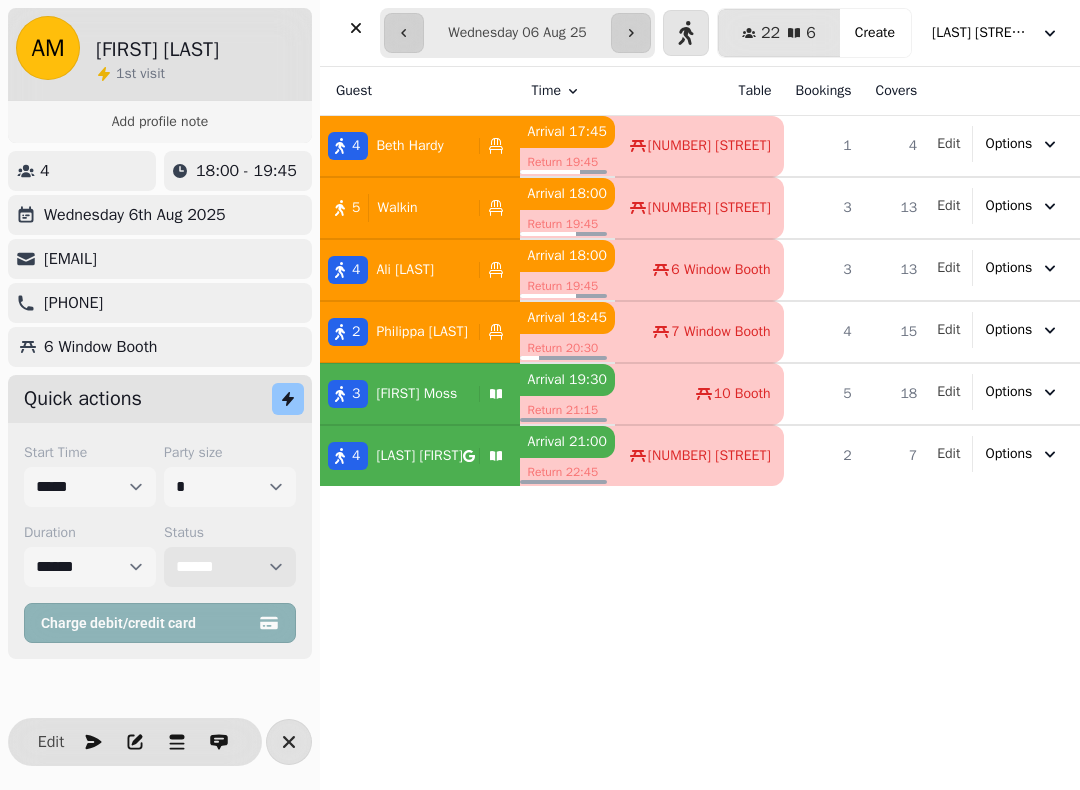 select on "********" 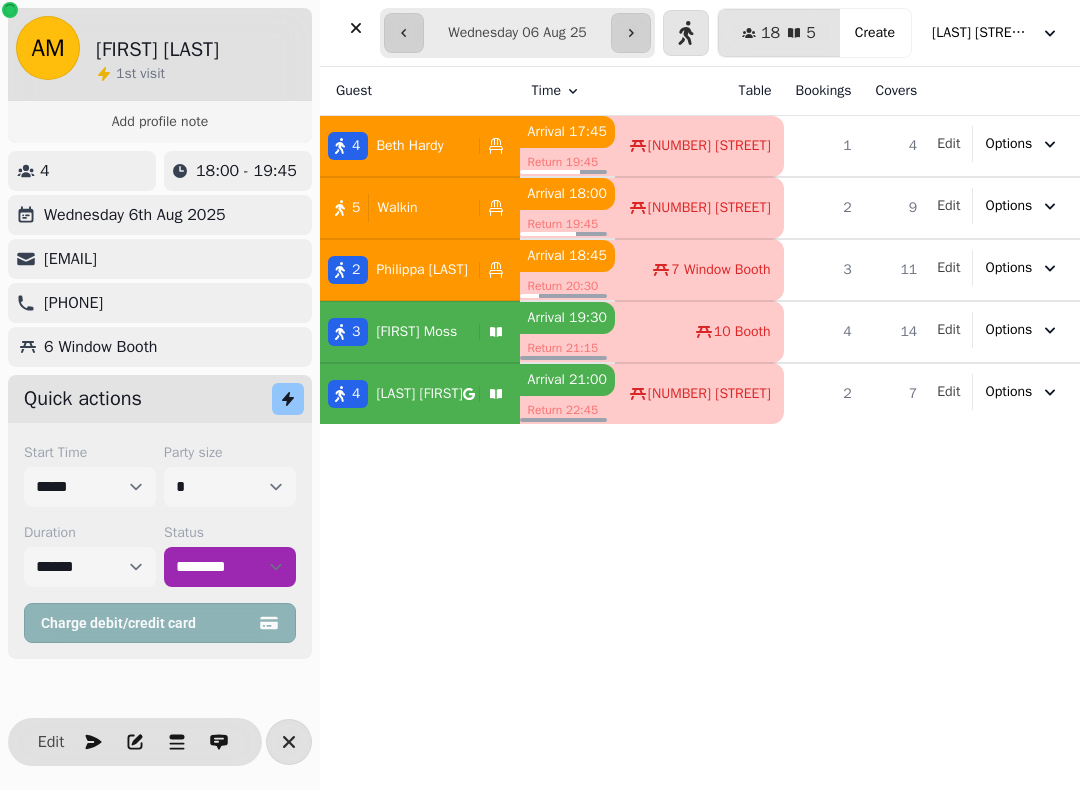 click 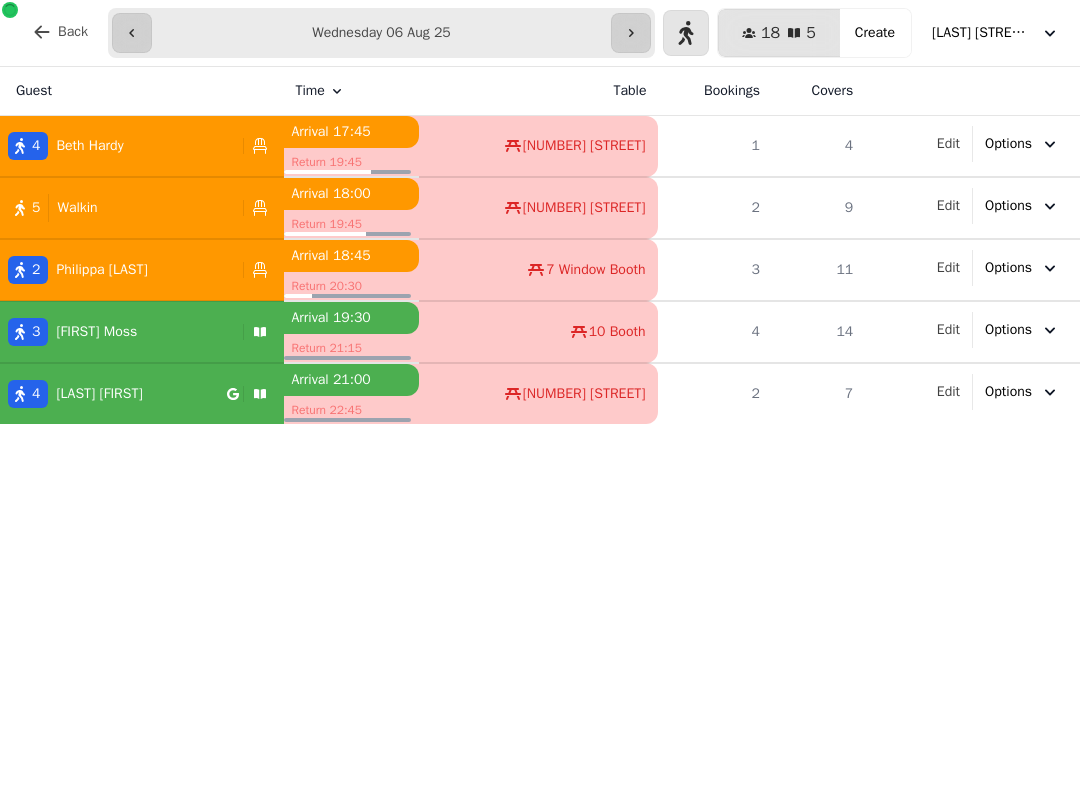 select on "****" 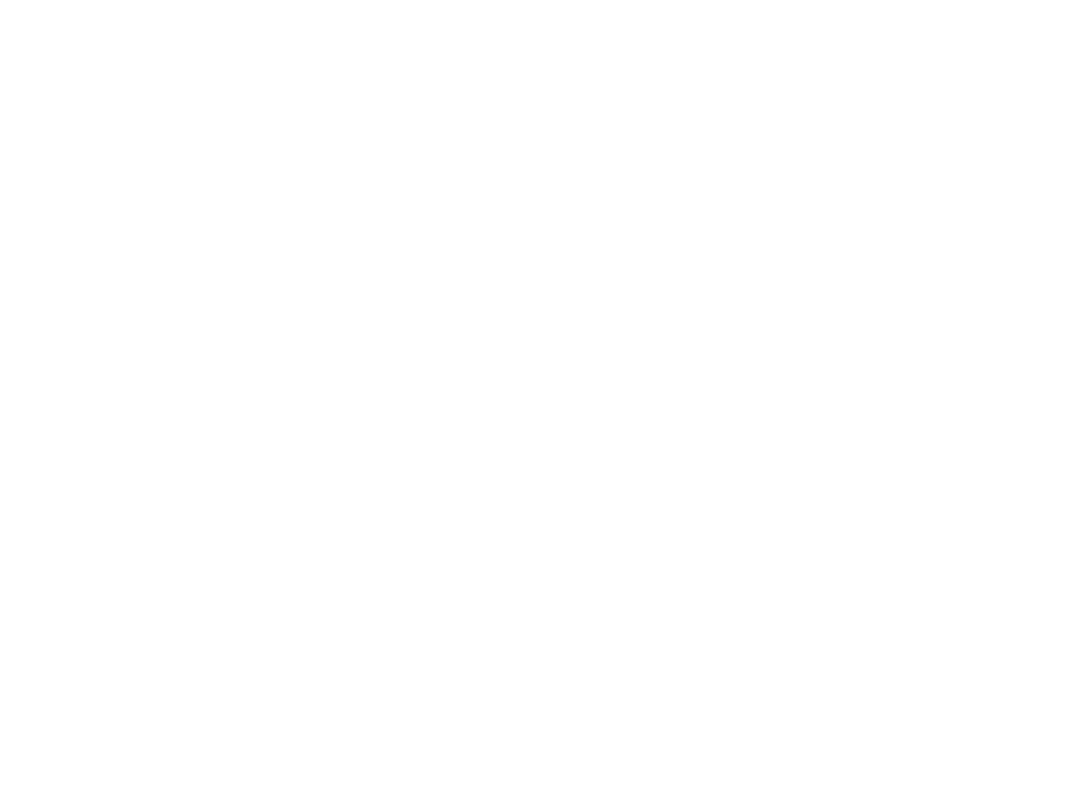 scroll, scrollTop: 0, scrollLeft: 0, axis: both 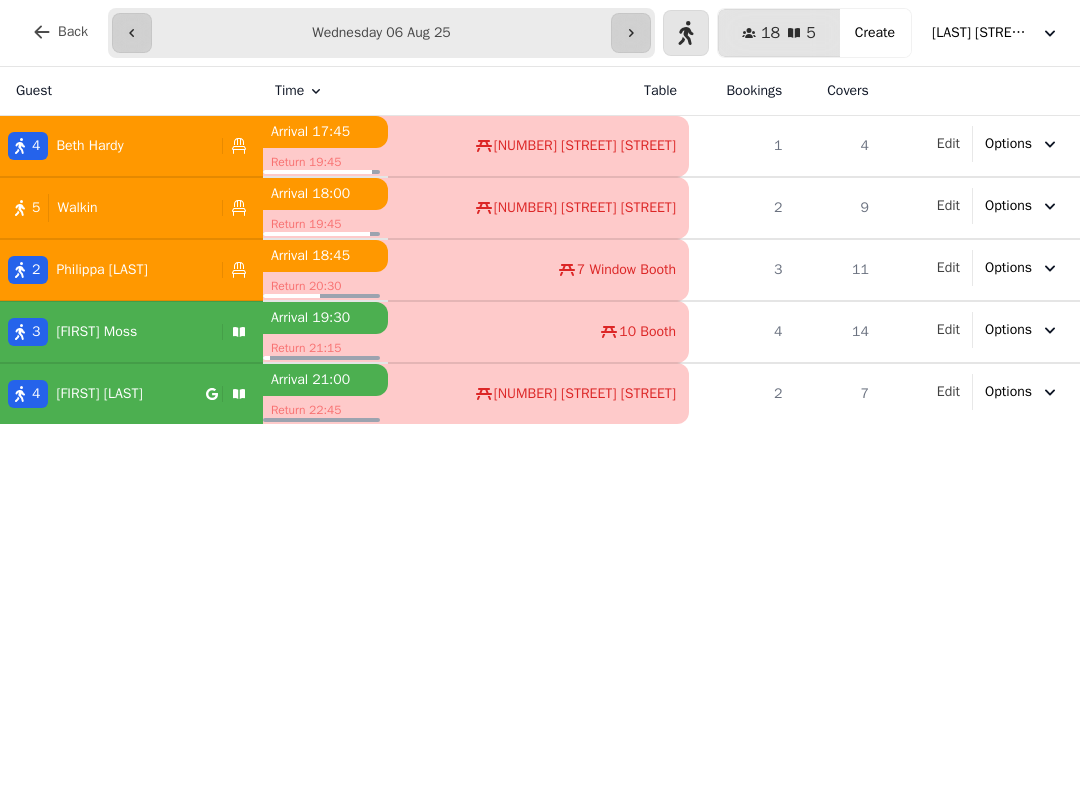 click on "[NUMBER] [FIRST]   [LAST]" at bounding box center [107, 332] 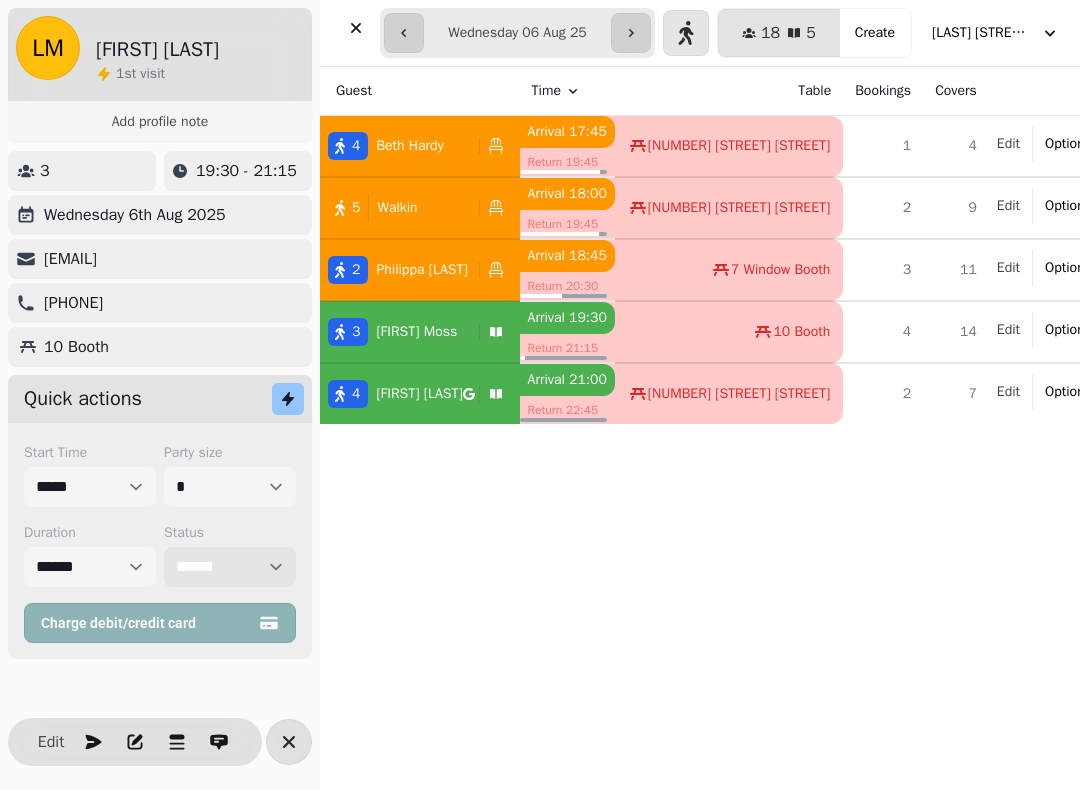 click on "**********" at bounding box center (230, 567) 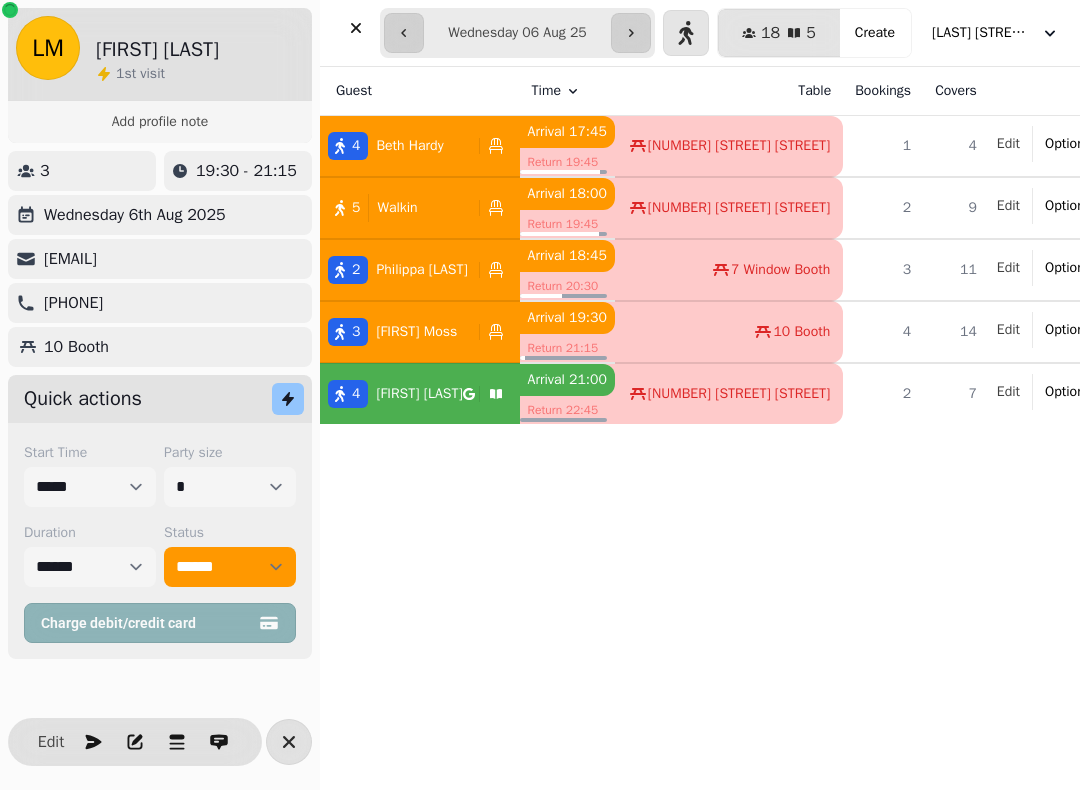 click at bounding box center [356, 28] 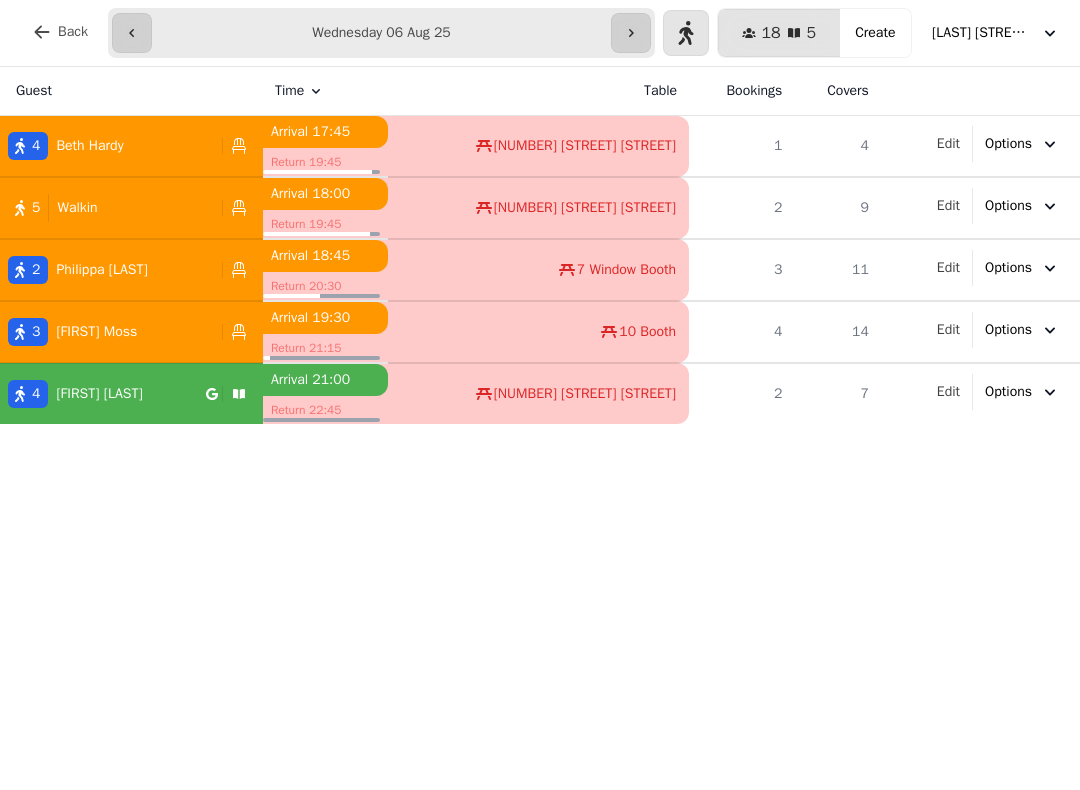 click 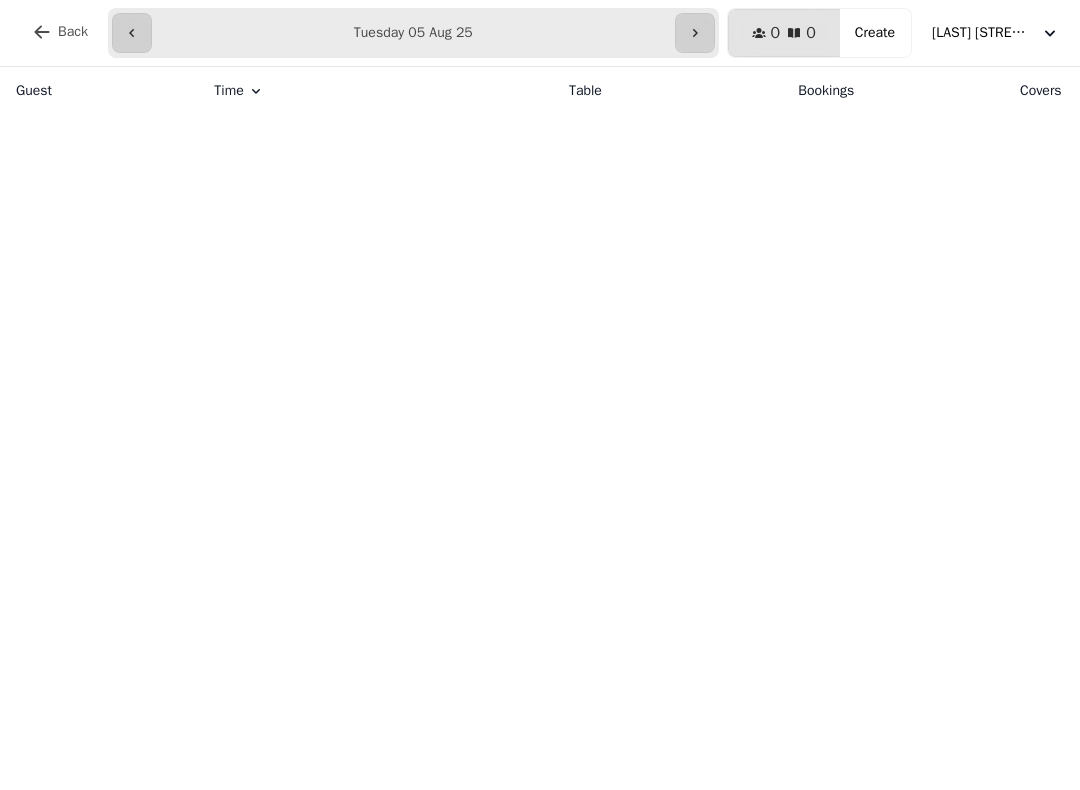 click on "[LAST] [STREET] [CITY]" at bounding box center (996, 33) 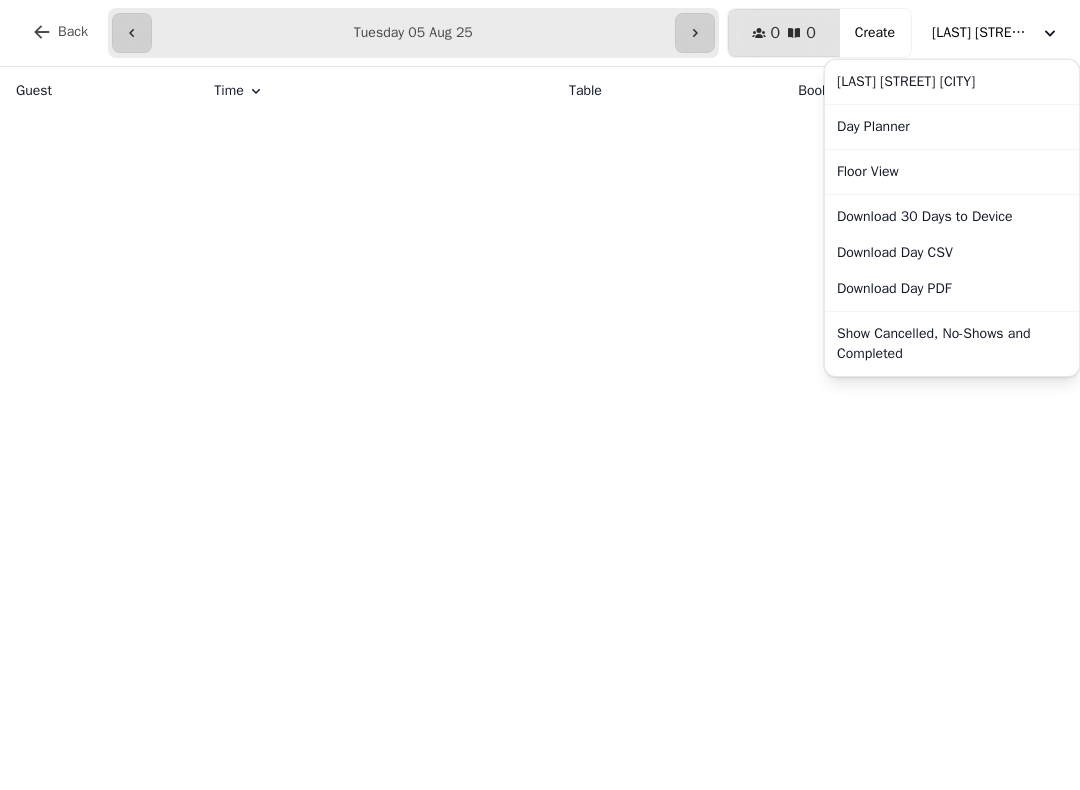 click on "Show Cancelled, No-Shows and Completed" at bounding box center (952, 344) 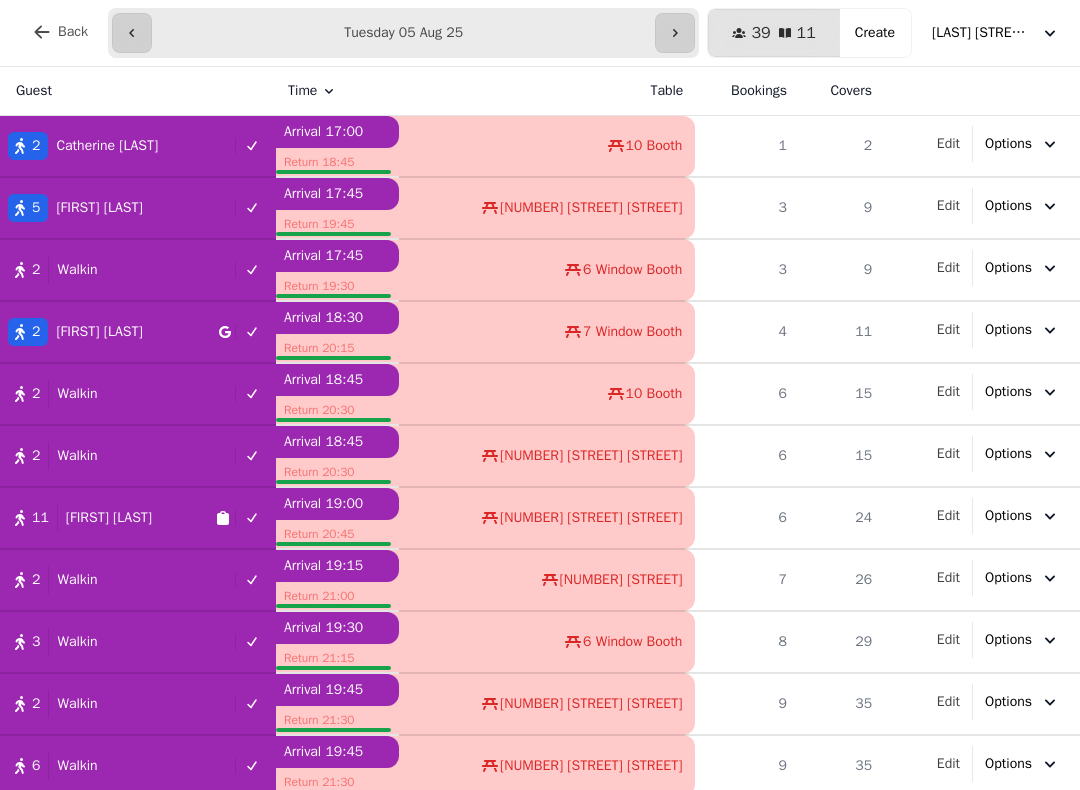 scroll, scrollTop: 0, scrollLeft: 0, axis: both 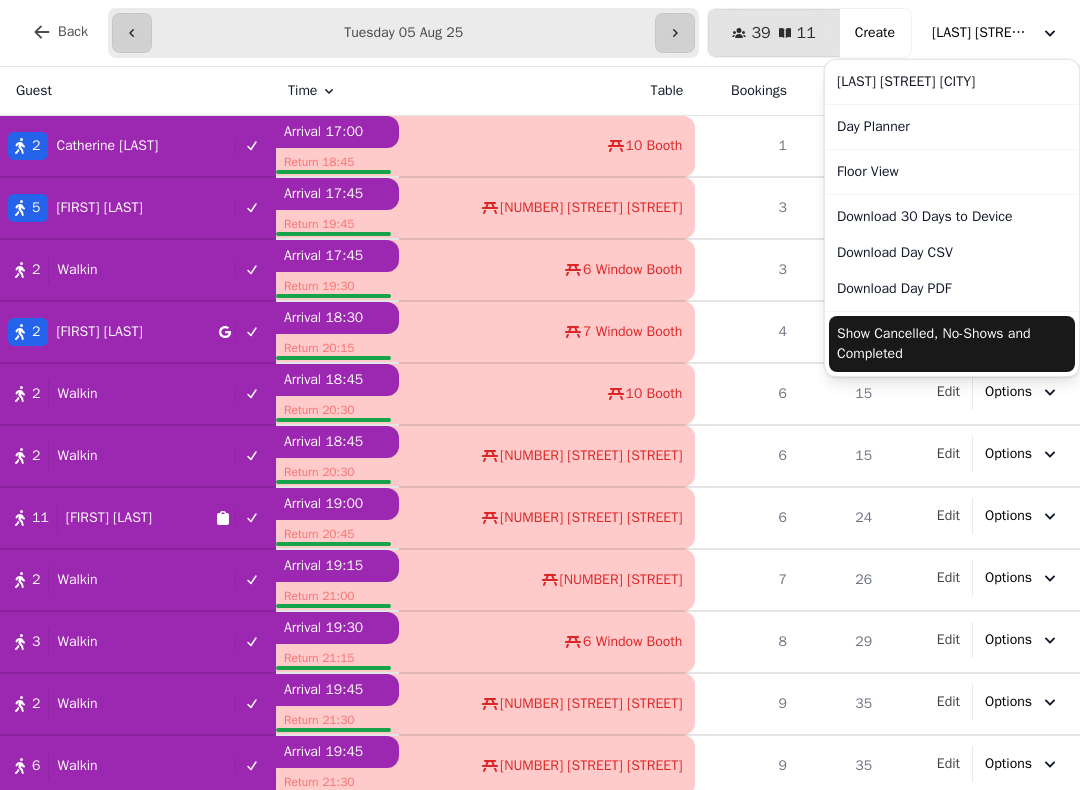 click on "Show Cancelled, No-Shows and Completed" at bounding box center (952, 344) 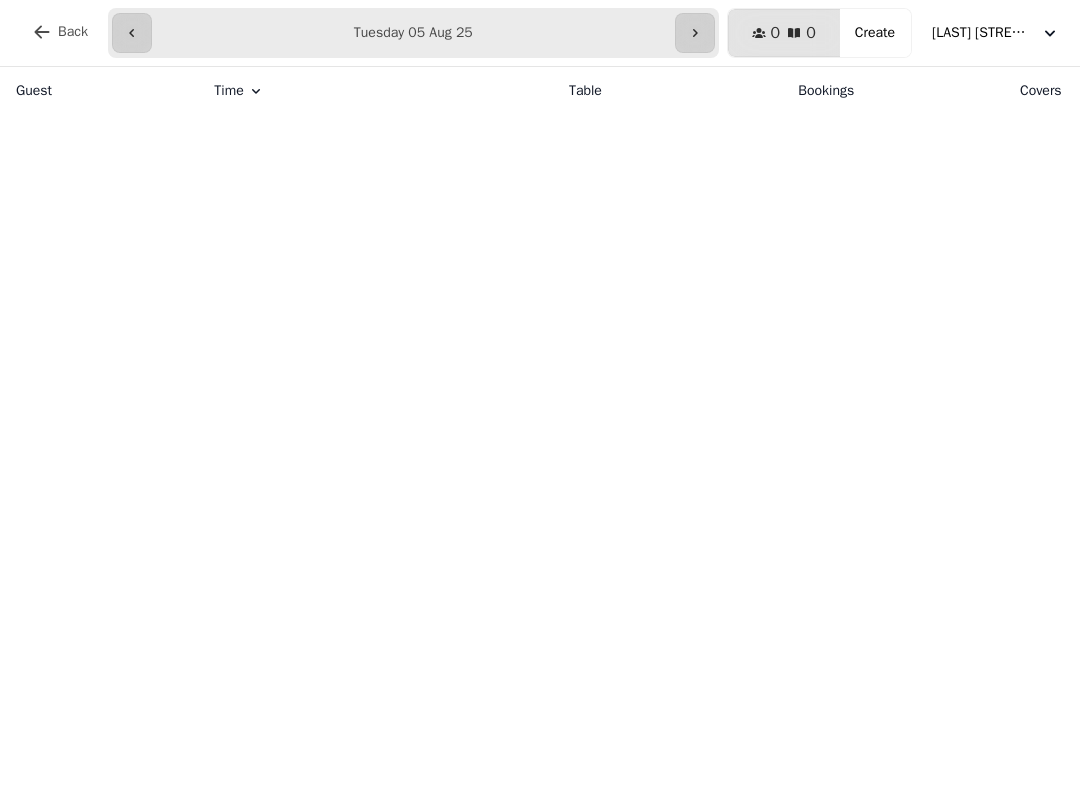click 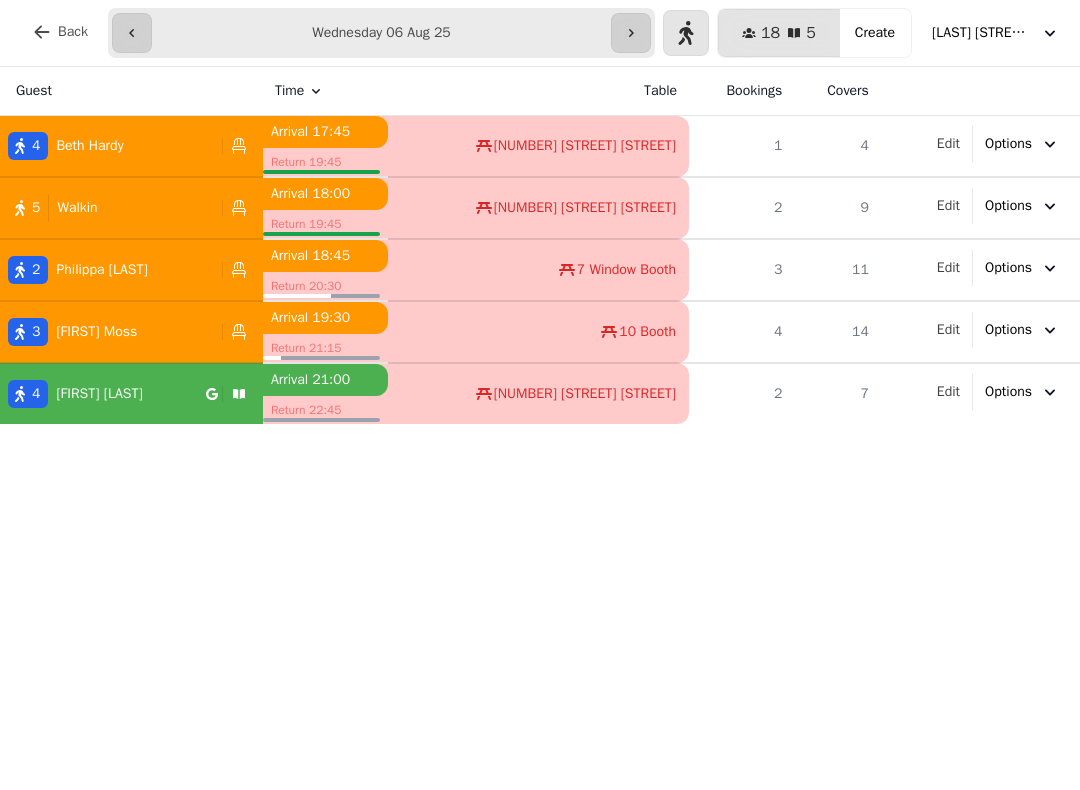 click on "4 Beth   Hardy" at bounding box center [107, 146] 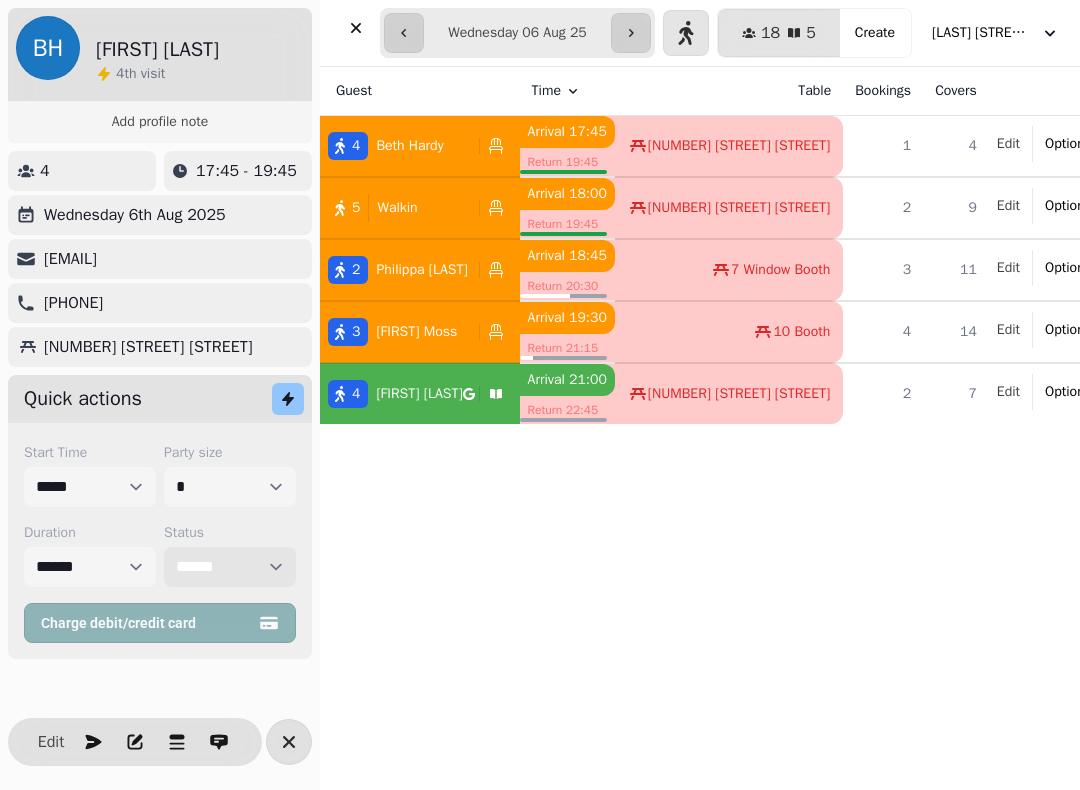 click on "**********" at bounding box center [230, 567] 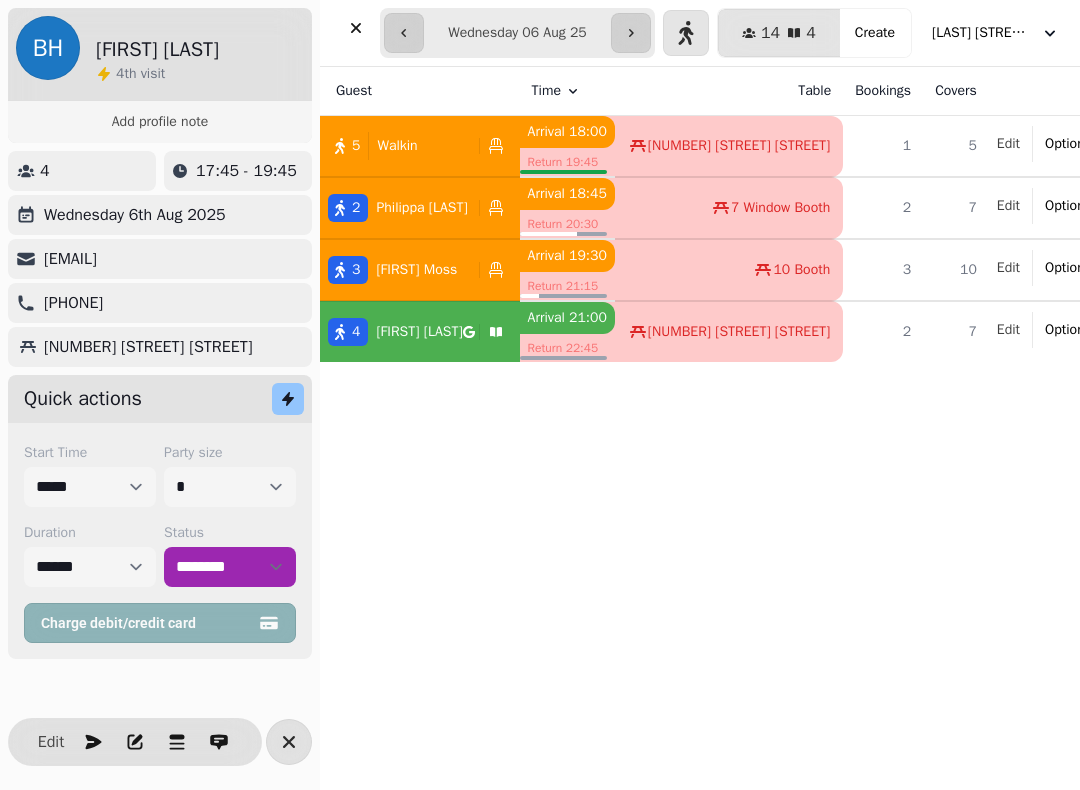 click on "[LAST] [STREET] [CITY]" at bounding box center (982, 33) 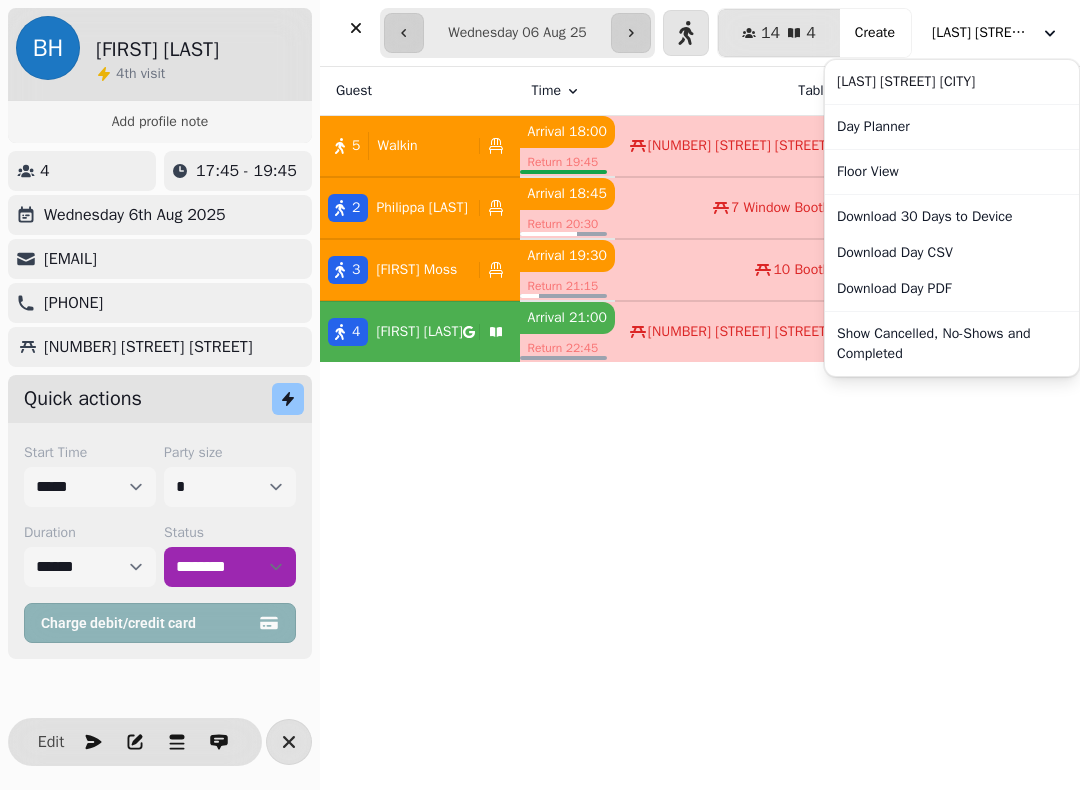 click on "Show Cancelled, No-Shows and Completed" at bounding box center [952, 344] 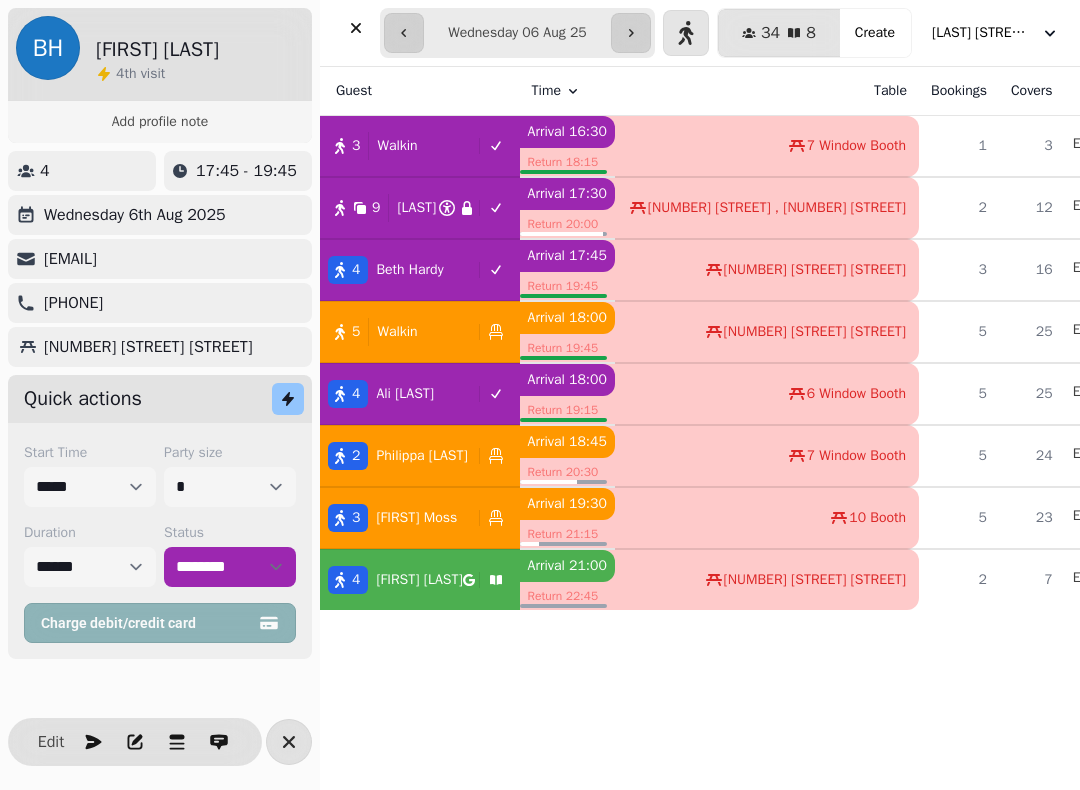 click on "Farah" at bounding box center (416, 208) 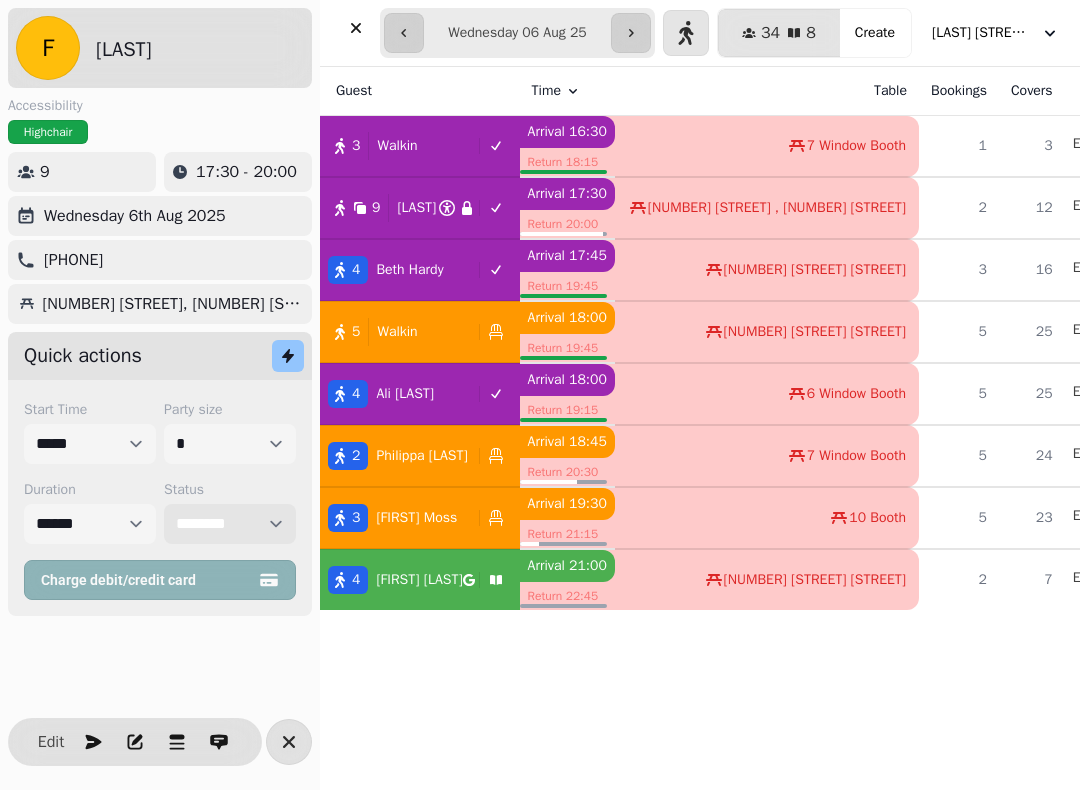 click on "**********" at bounding box center (230, 524) 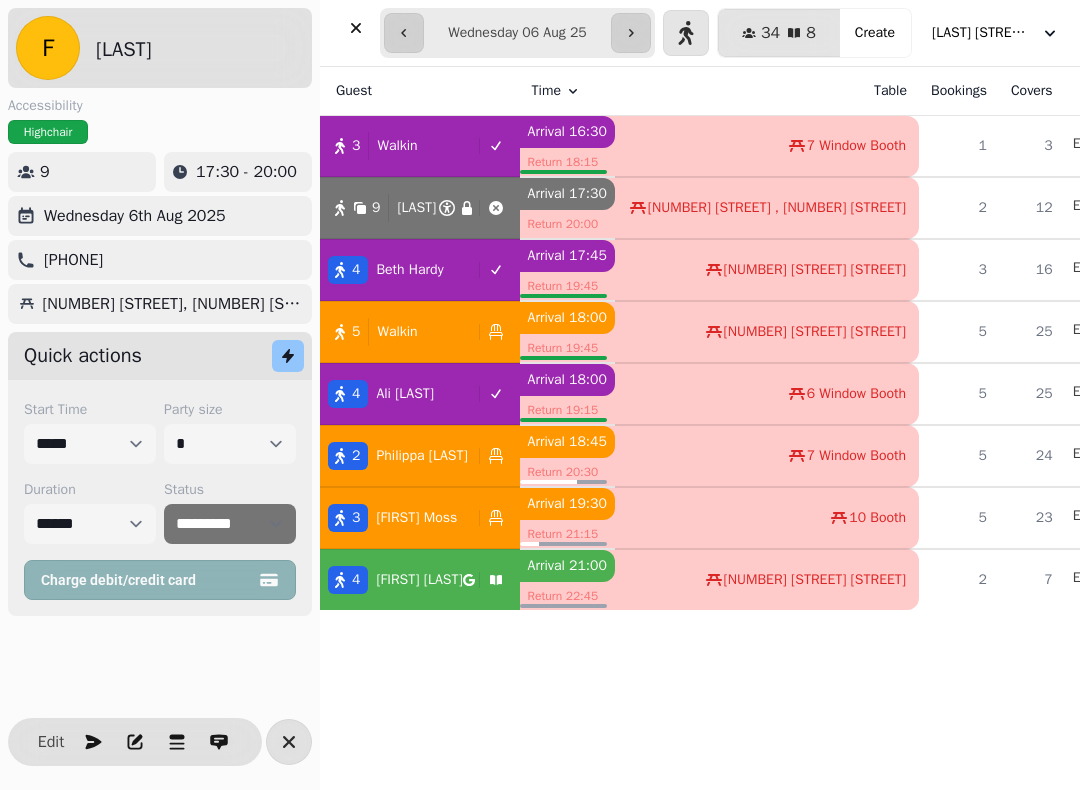click on "[LAST] [STREET] [CITY]" at bounding box center (996, 33) 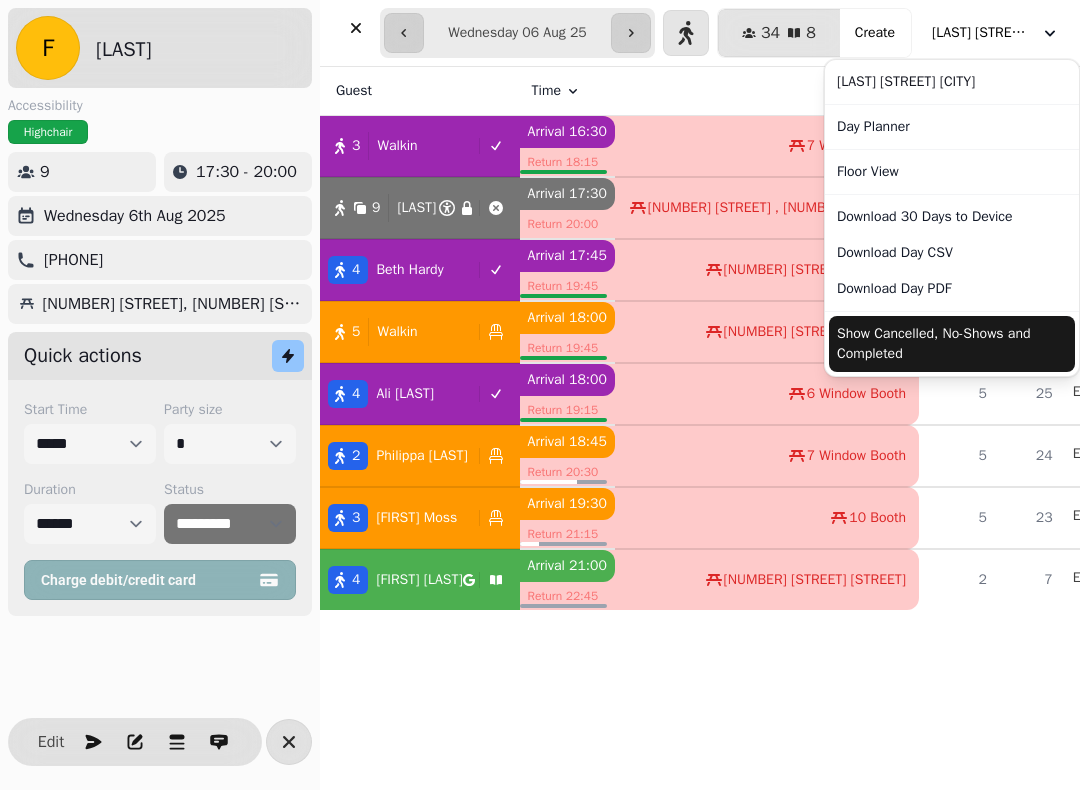 click on "Show Cancelled, No-Shows and Completed" at bounding box center [952, 344] 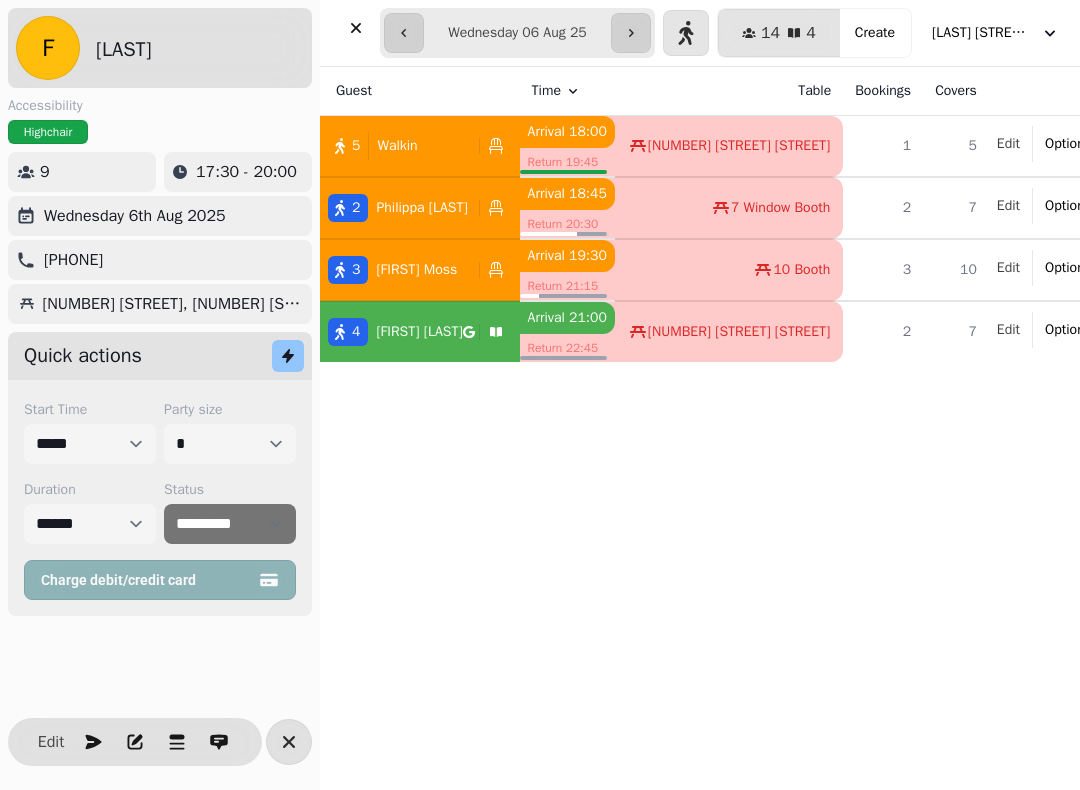 click 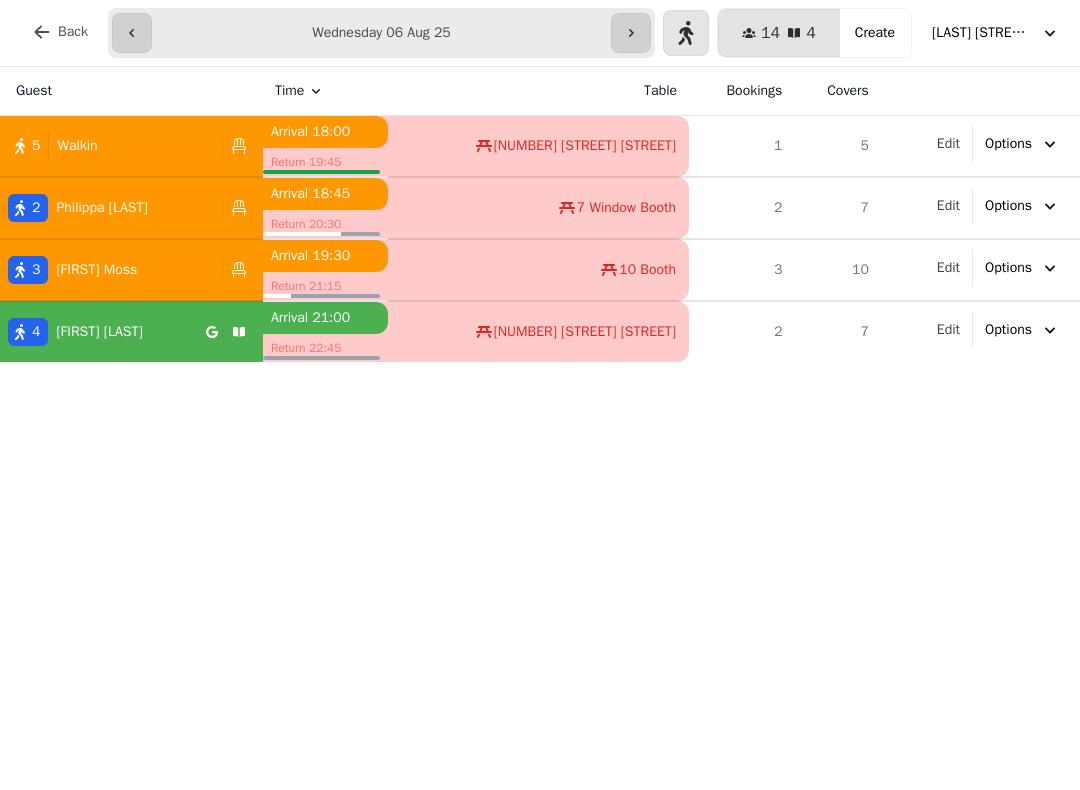 click on "5 Walkin" at bounding box center (107, 146) 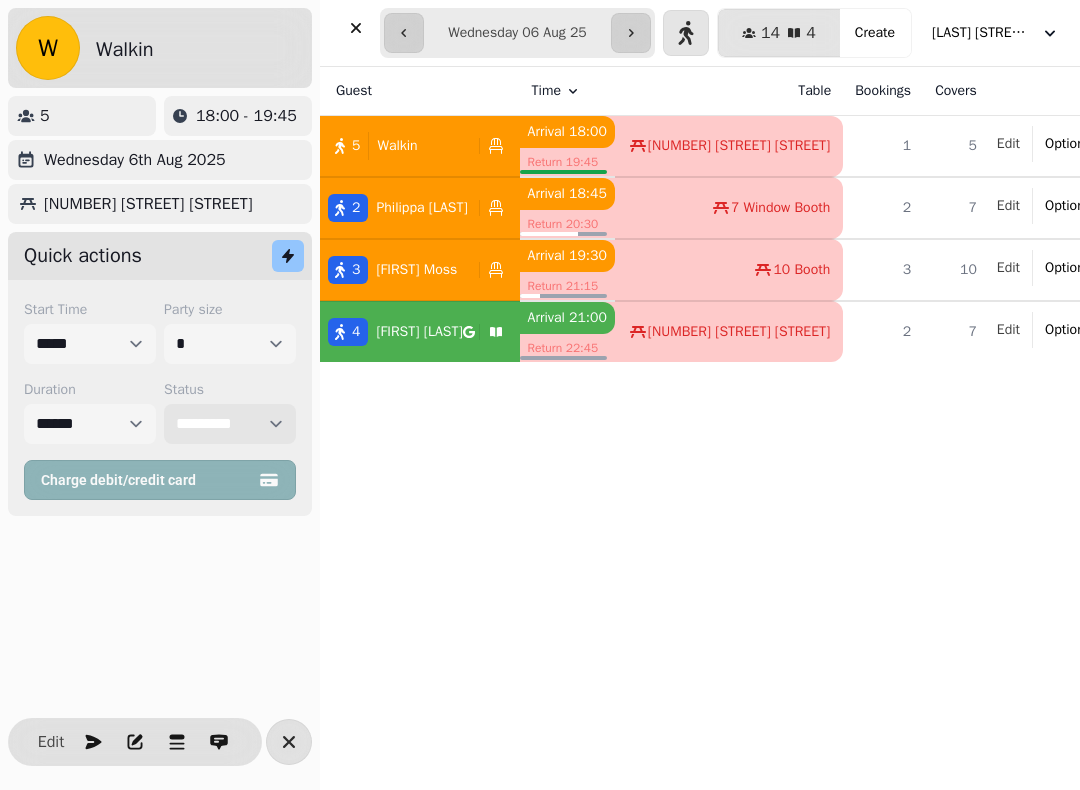 click on "**********" at bounding box center [230, 424] 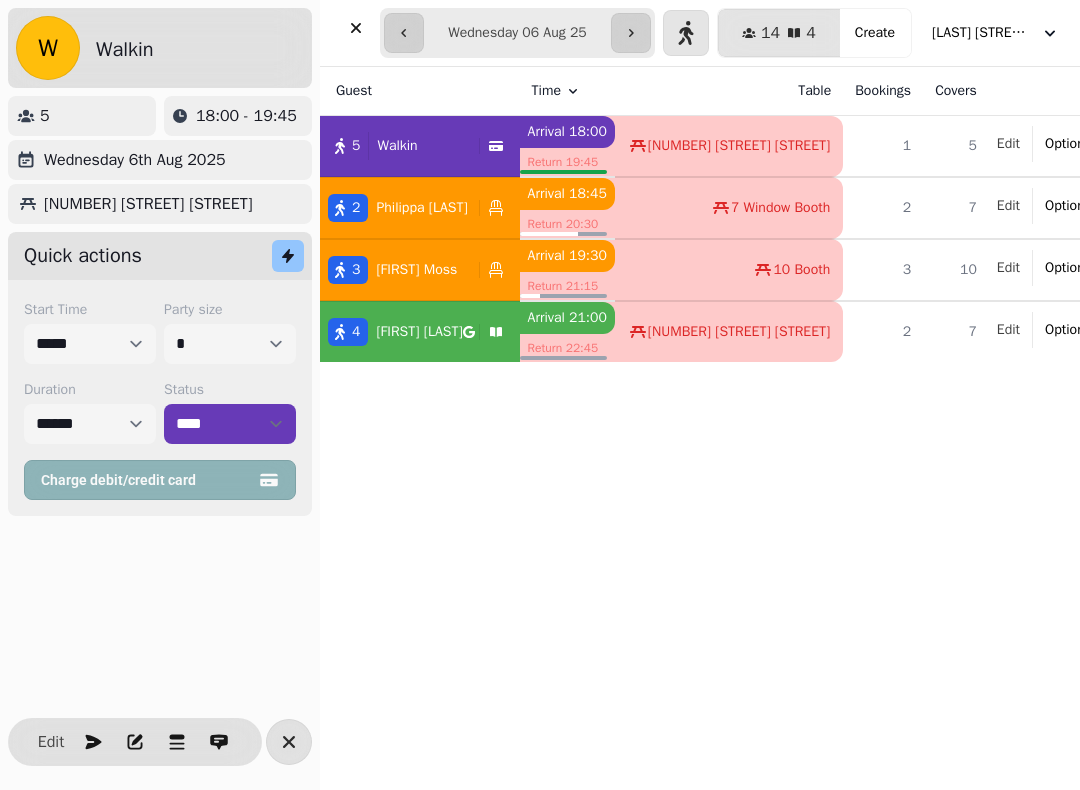click 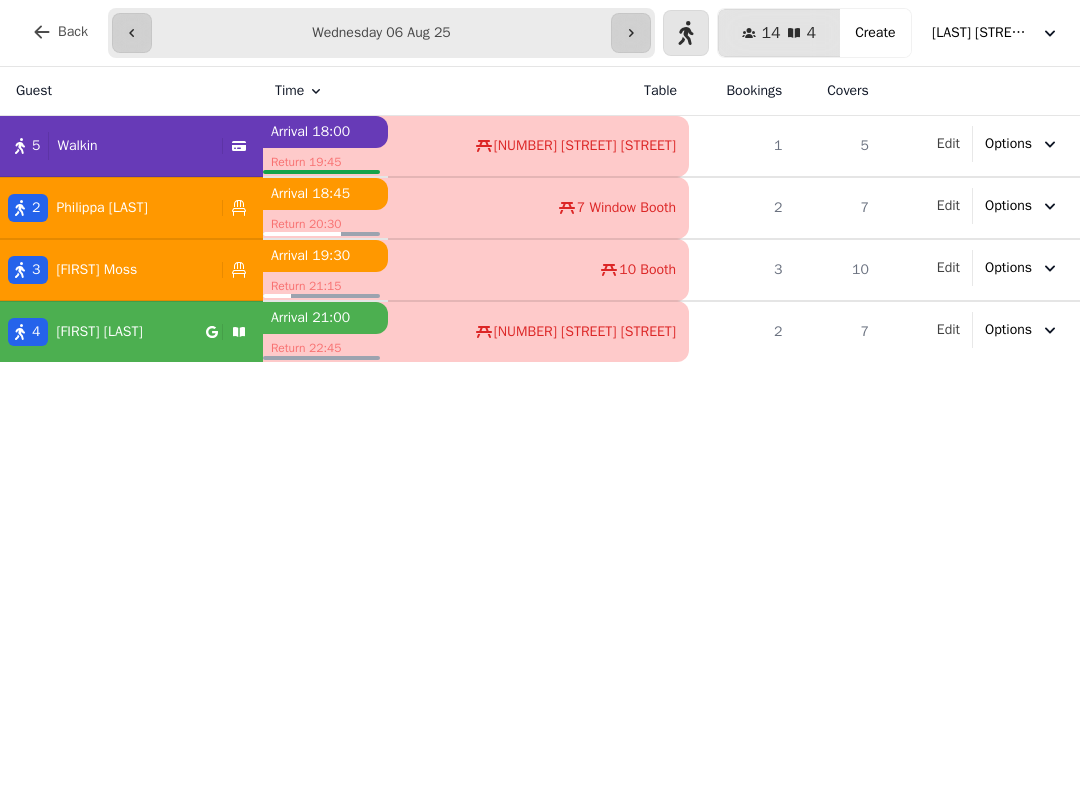 click on "[LAST] [STREET] [CITY]" at bounding box center [982, 33] 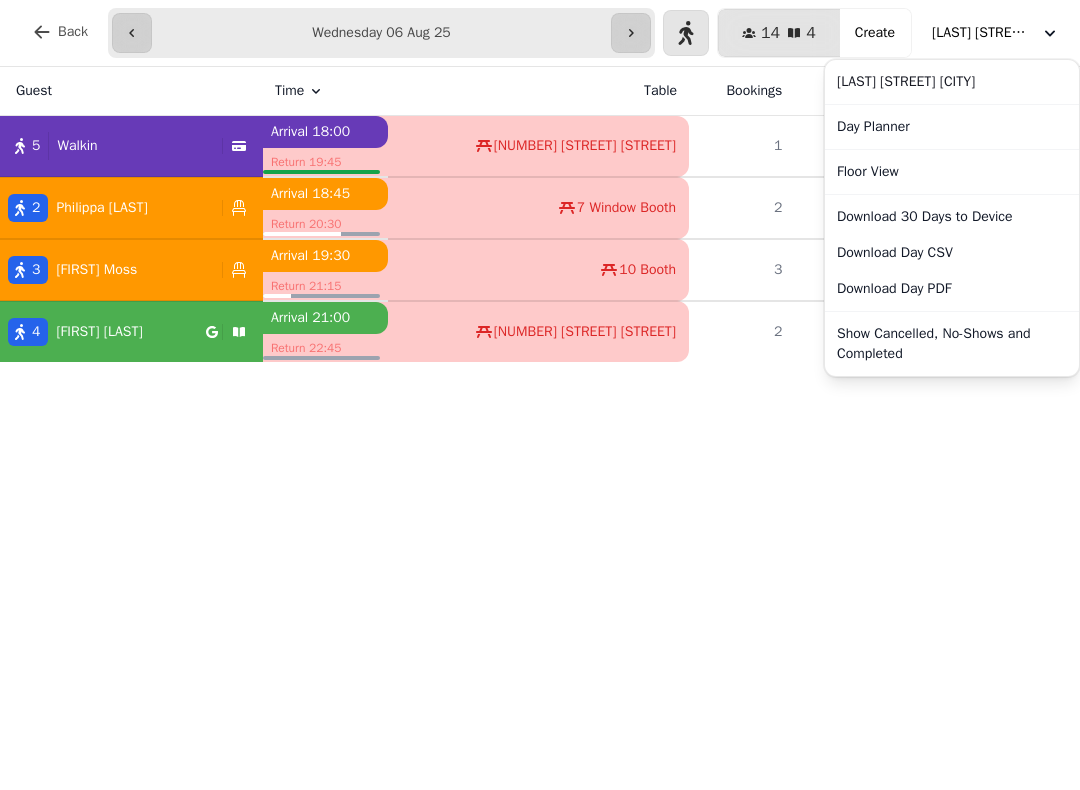 click on "Show Cancelled, No-Shows and Completed" at bounding box center (952, 344) 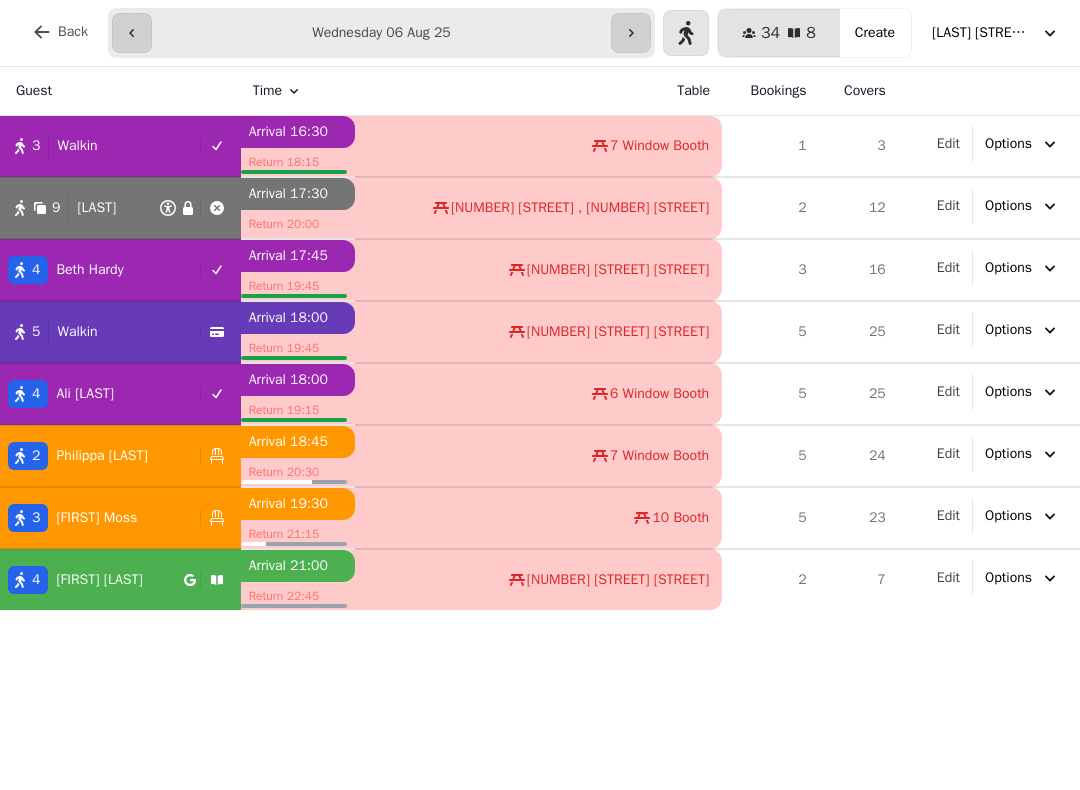 click on "5 Walkin" at bounding box center (96, 332) 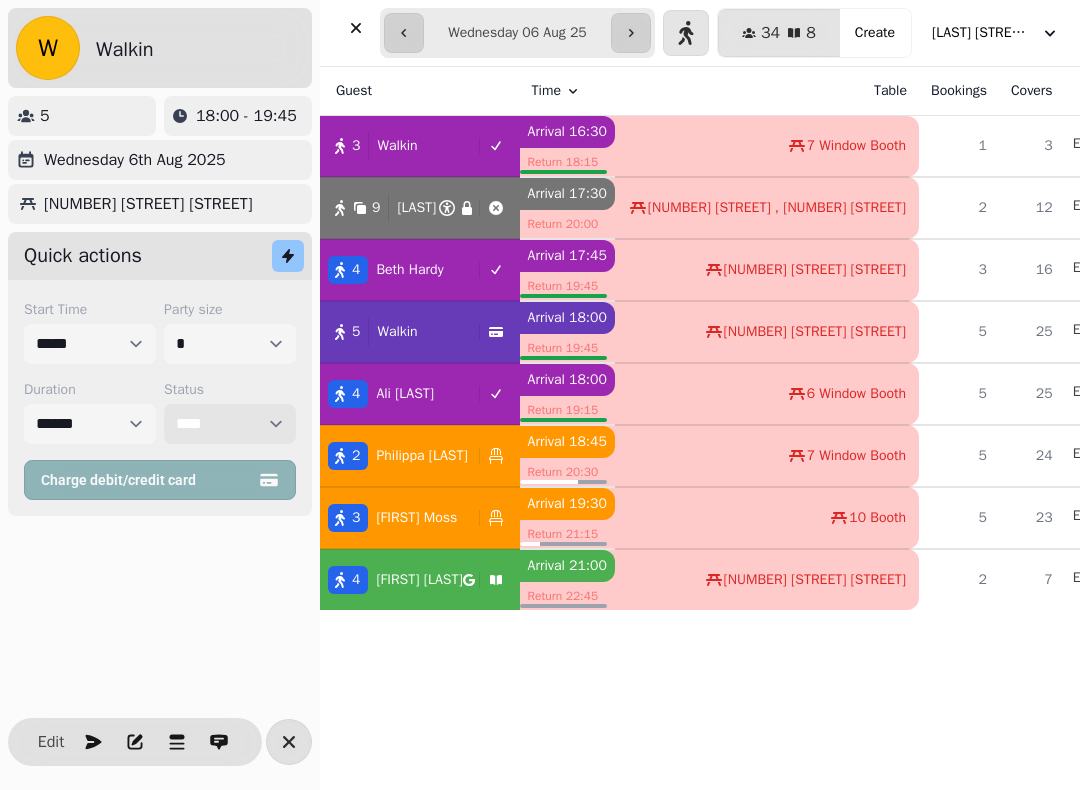 click on "**********" at bounding box center (230, 424) 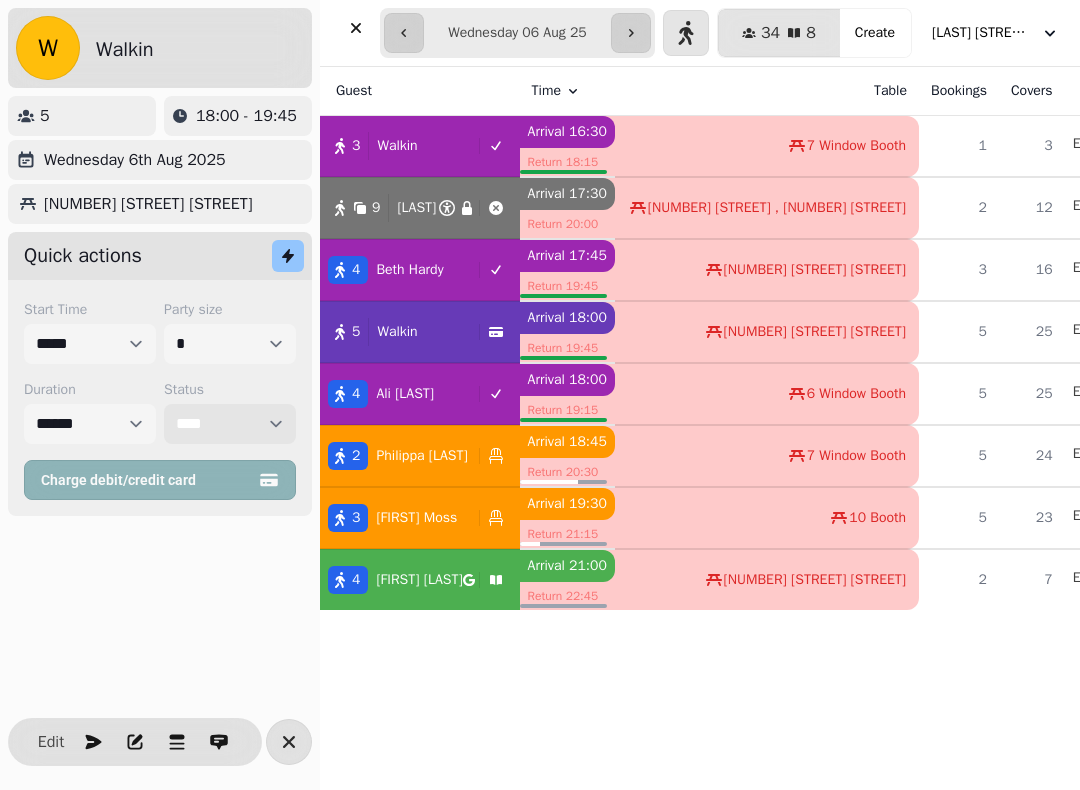 select on "********" 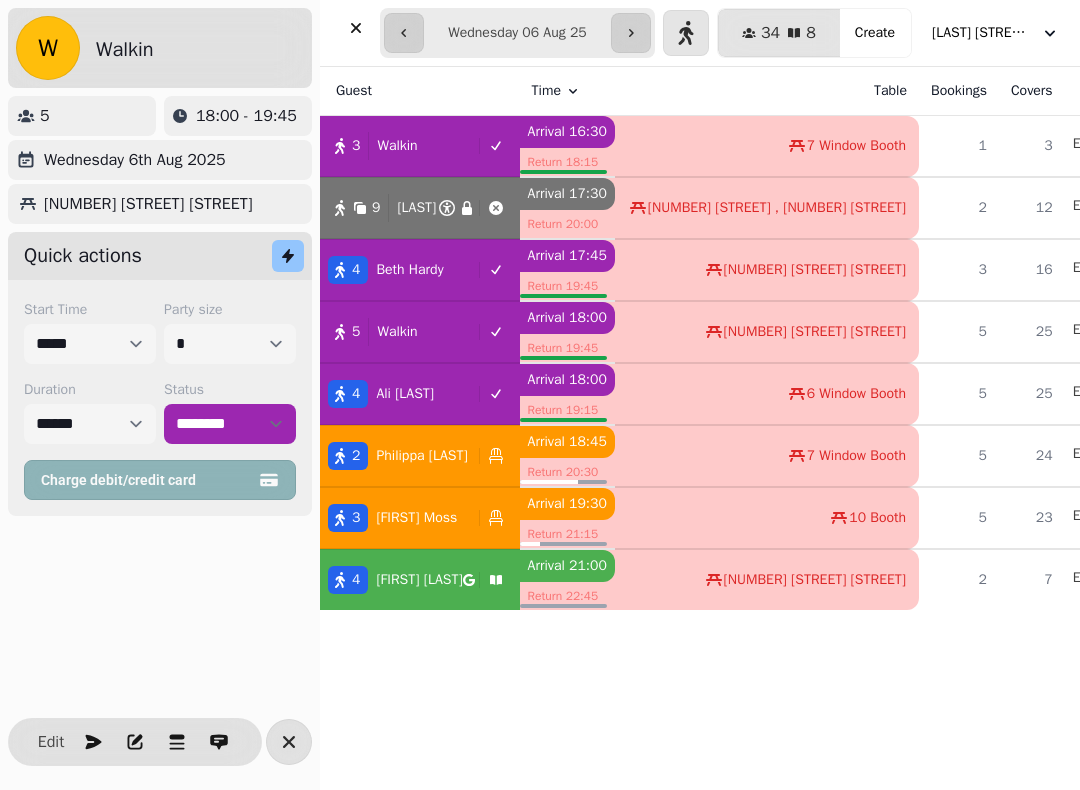 click on "[LAST] [STREET] [CITY]" at bounding box center (996, 33) 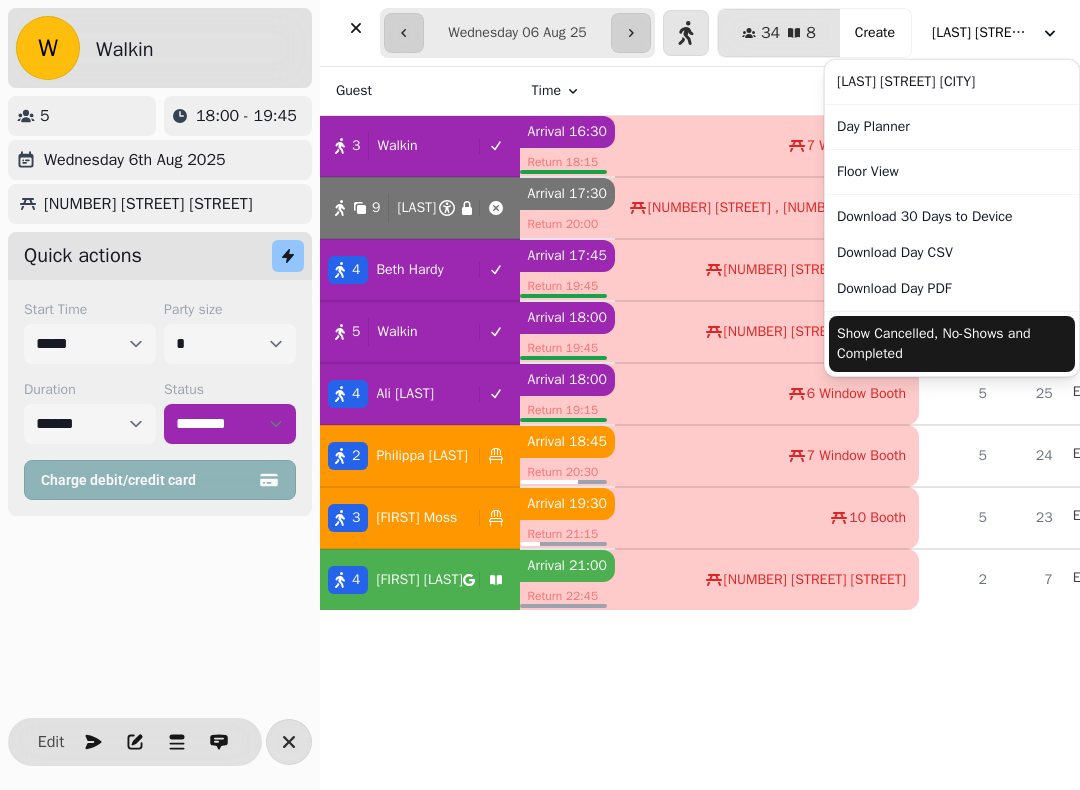 click on "Show Cancelled, No-Shows and Completed" at bounding box center (952, 344) 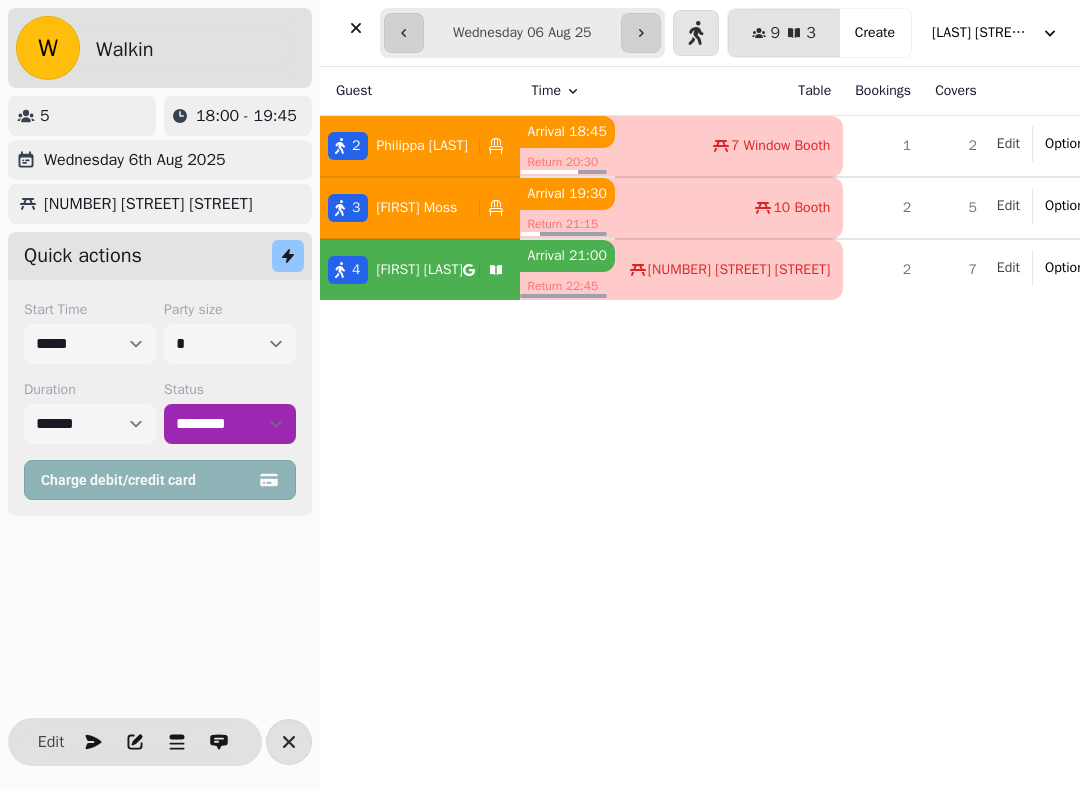 click 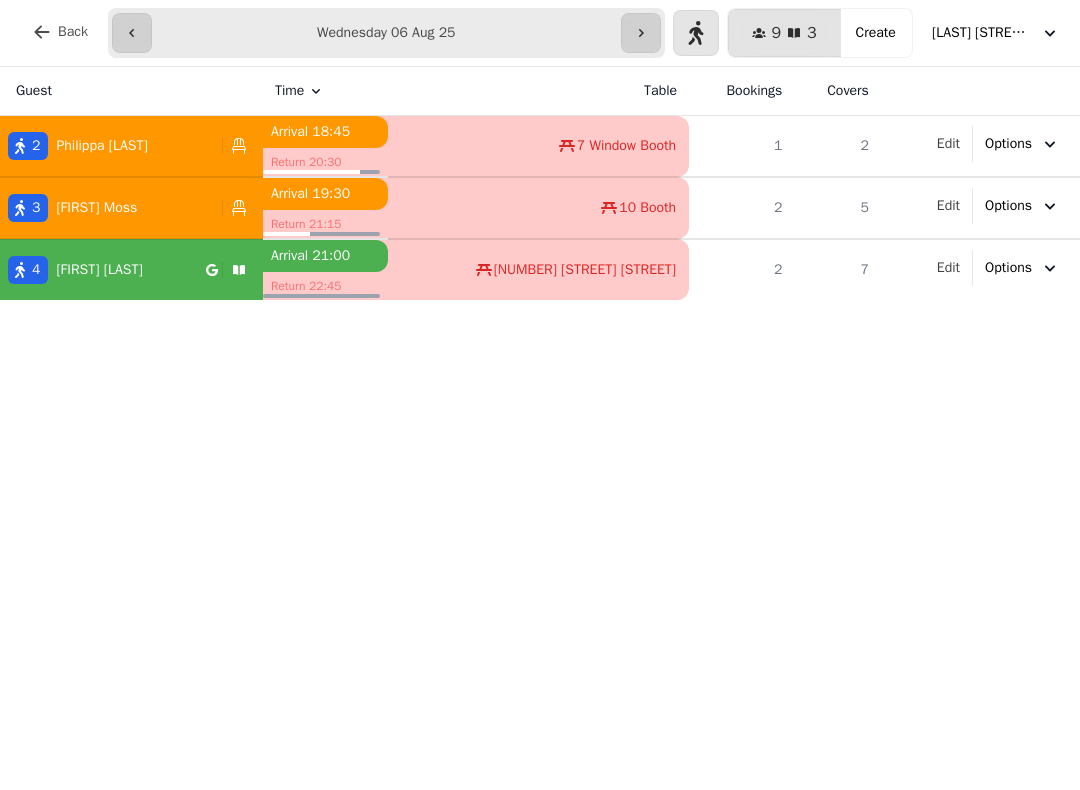 click at bounding box center (696, 33) 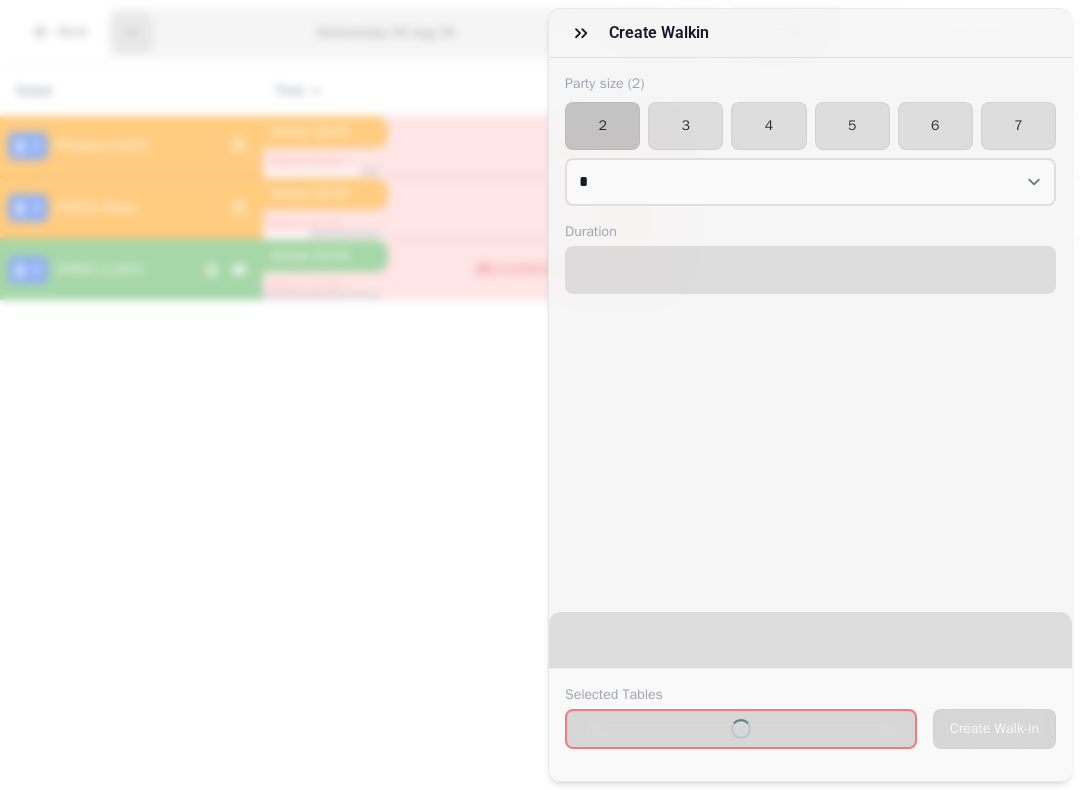select on "****" 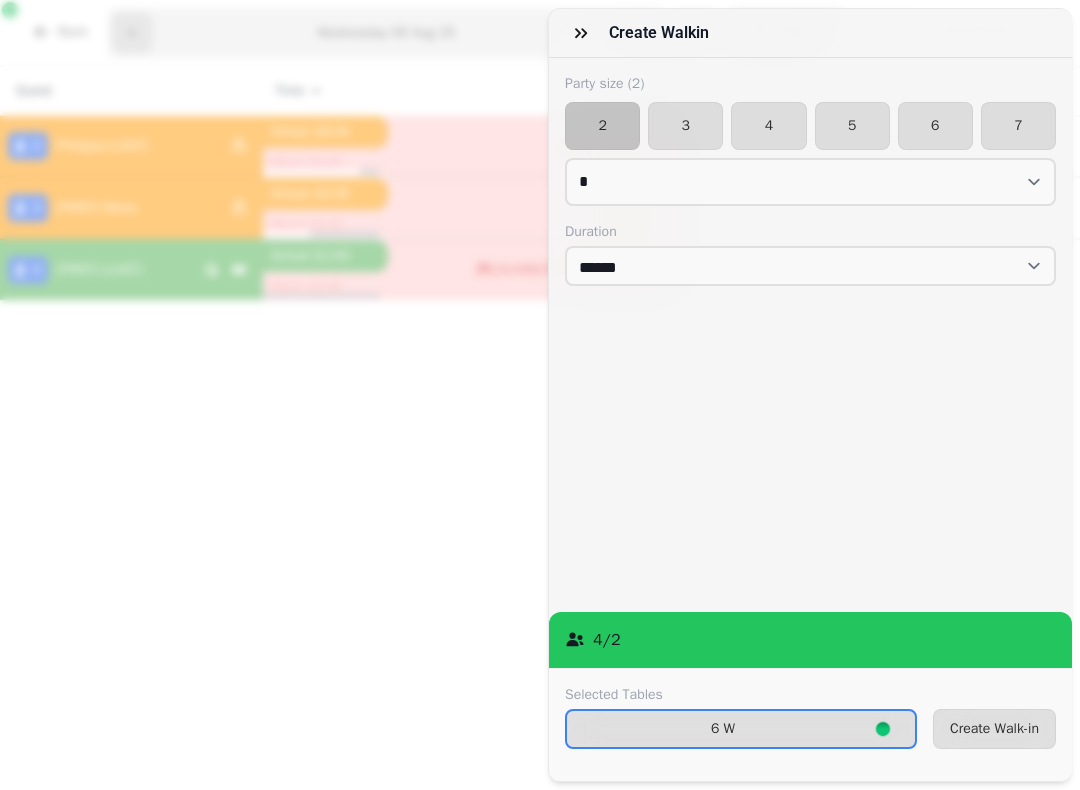 click on "Create Walk-in" at bounding box center (994, 729) 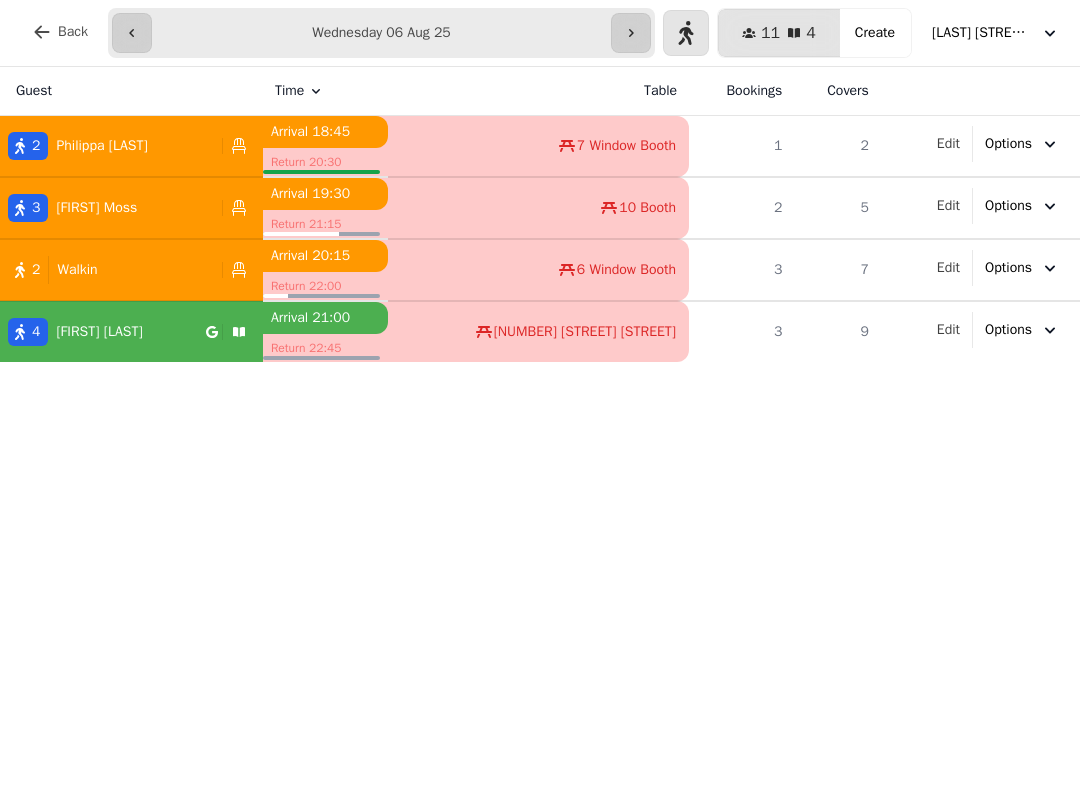 click on "Khalid   MAJID" at bounding box center [99, 332] 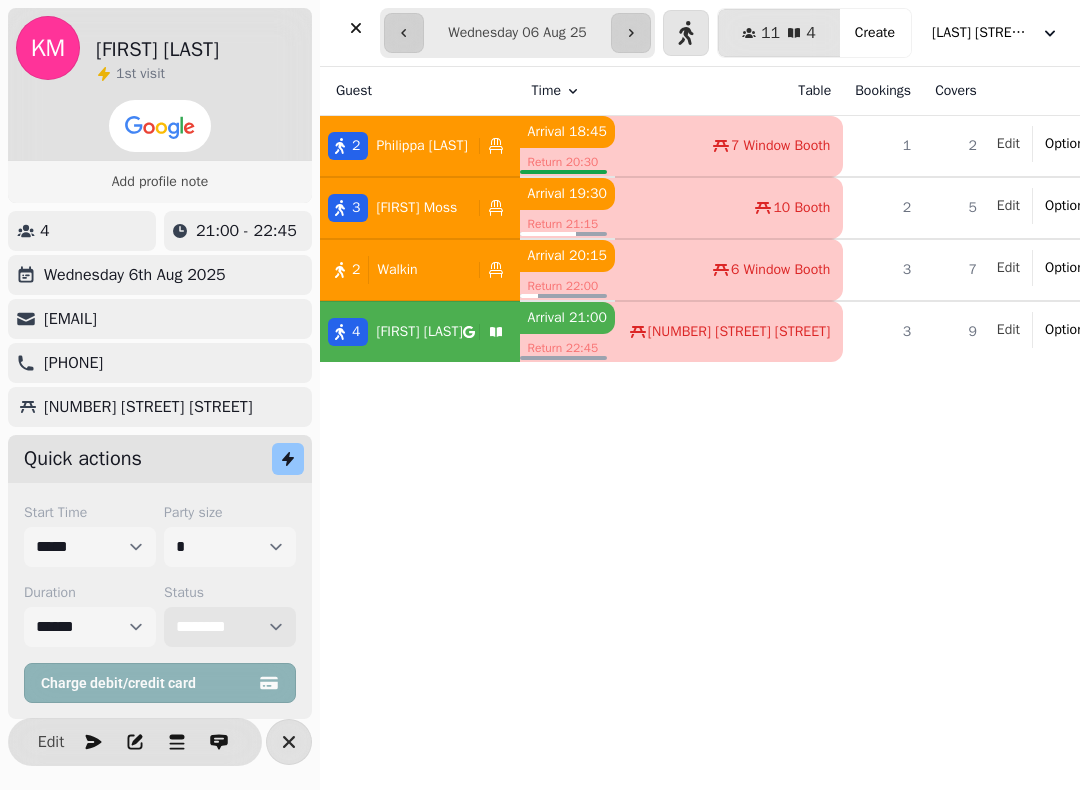 click on "**********" at bounding box center (230, 627) 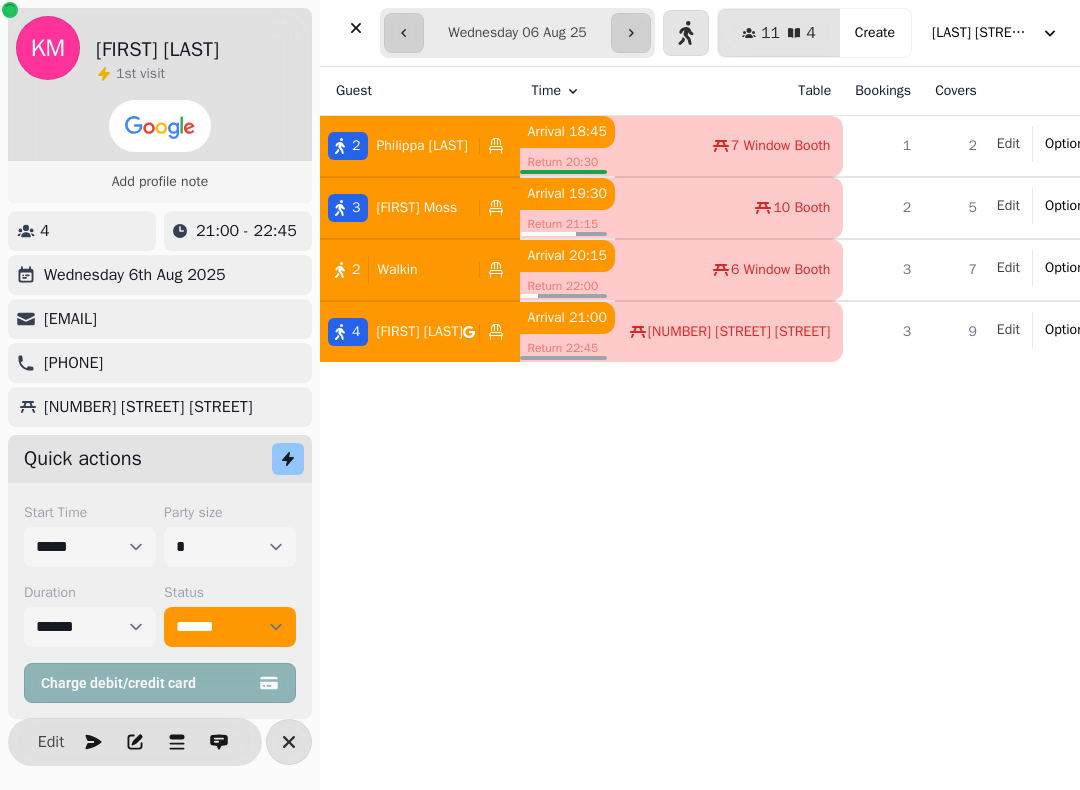 click 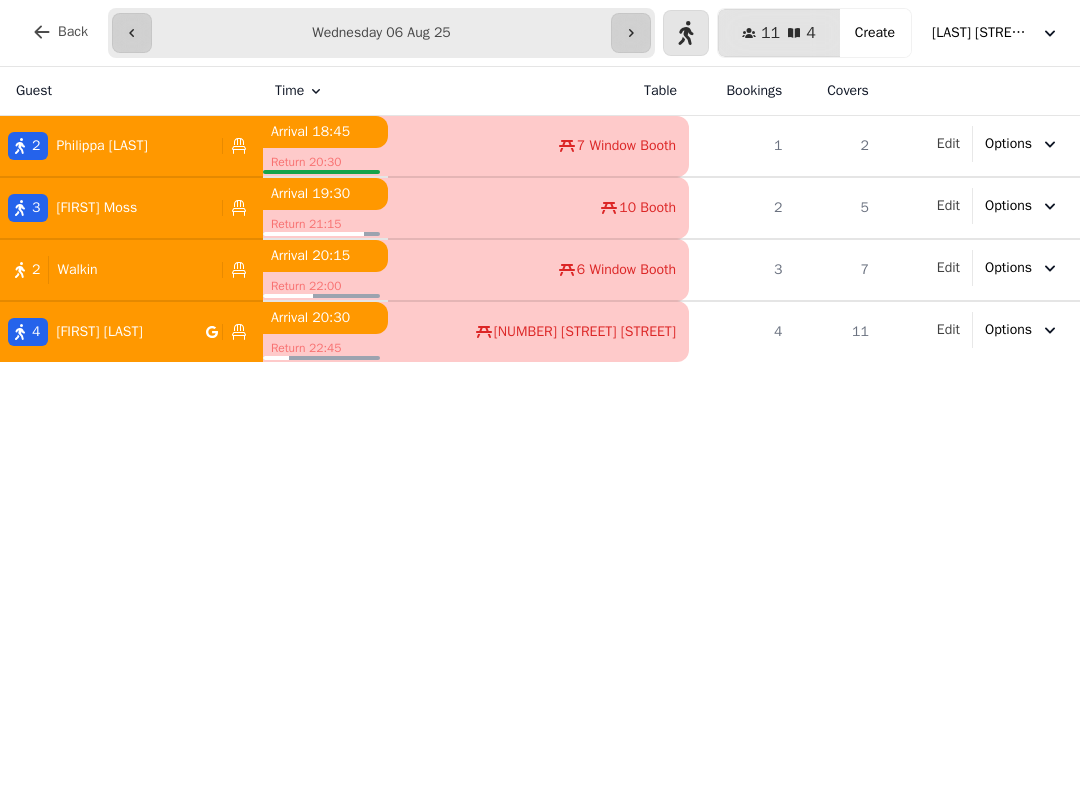 click on "[FIRST]   [LAST]" at bounding box center (101, 146) 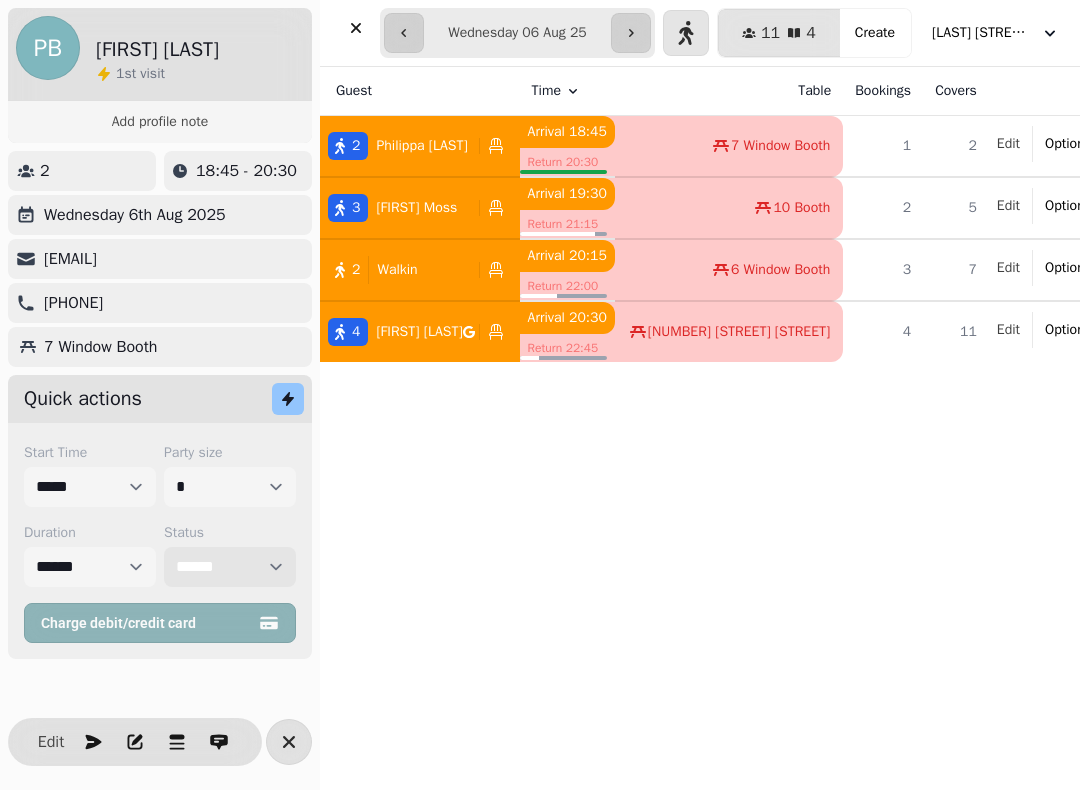 click on "**********" at bounding box center (230, 567) 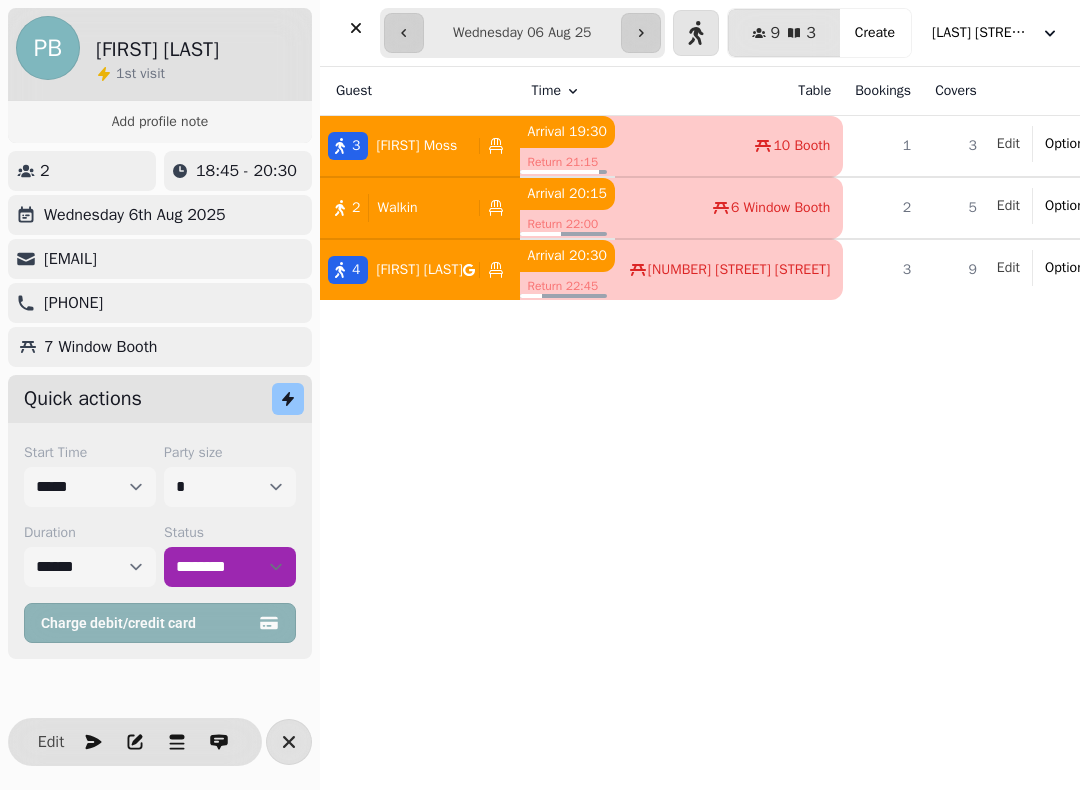 click 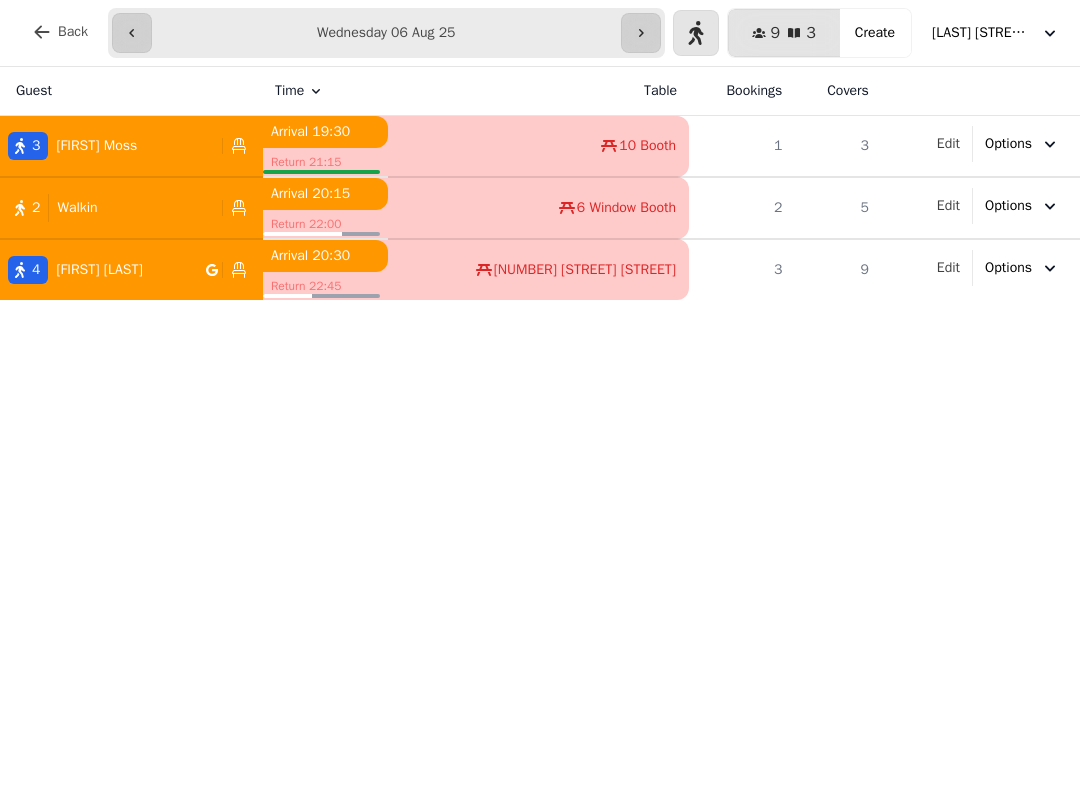 click on "2 Walkin" at bounding box center [131, 208] 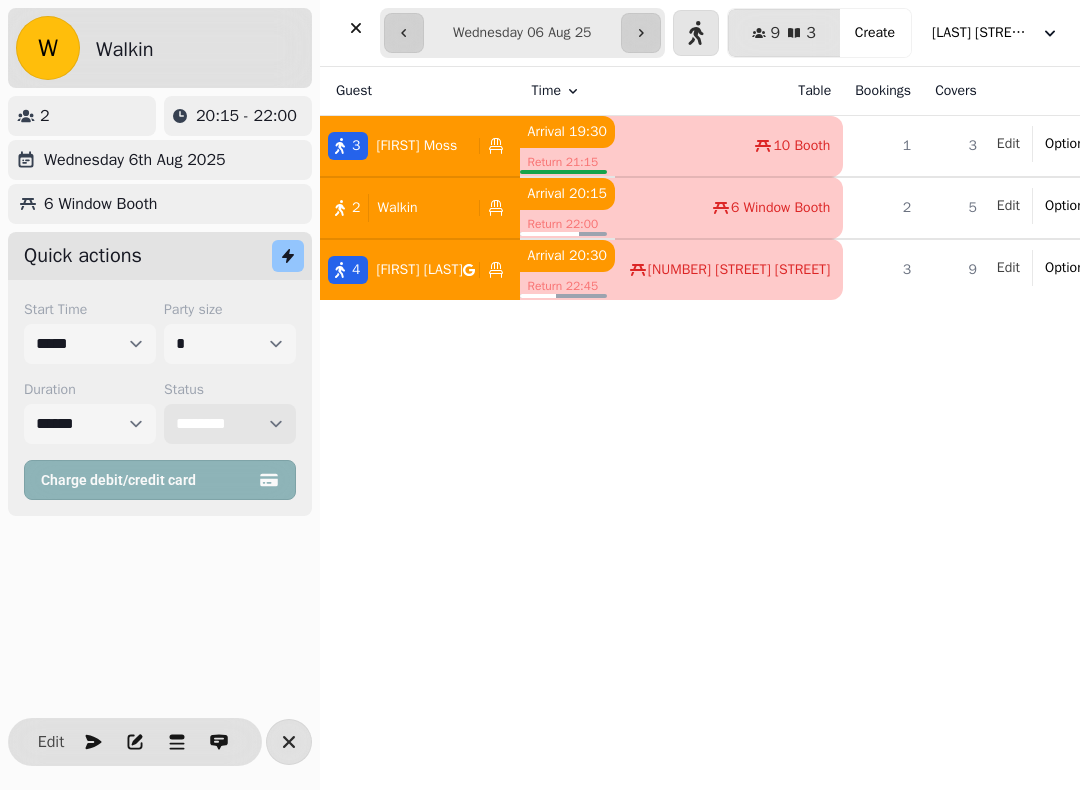 click on "**********" at bounding box center (230, 424) 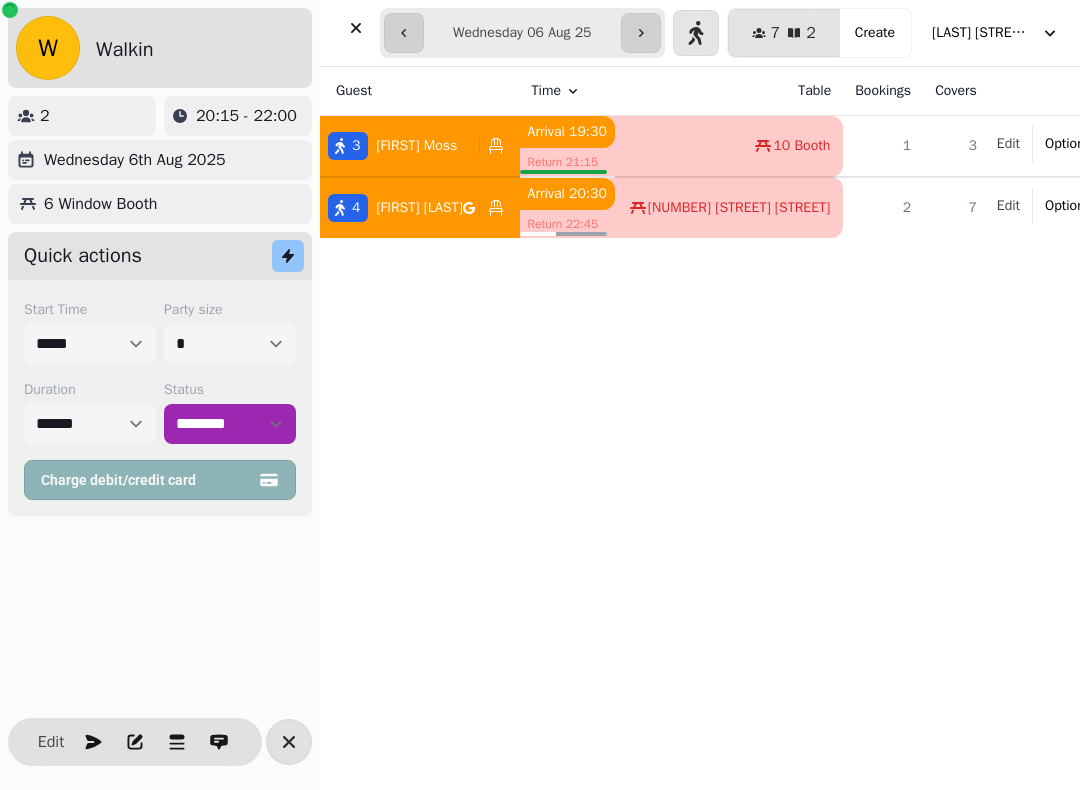 click on "Lynsey   Moss" at bounding box center [416, 146] 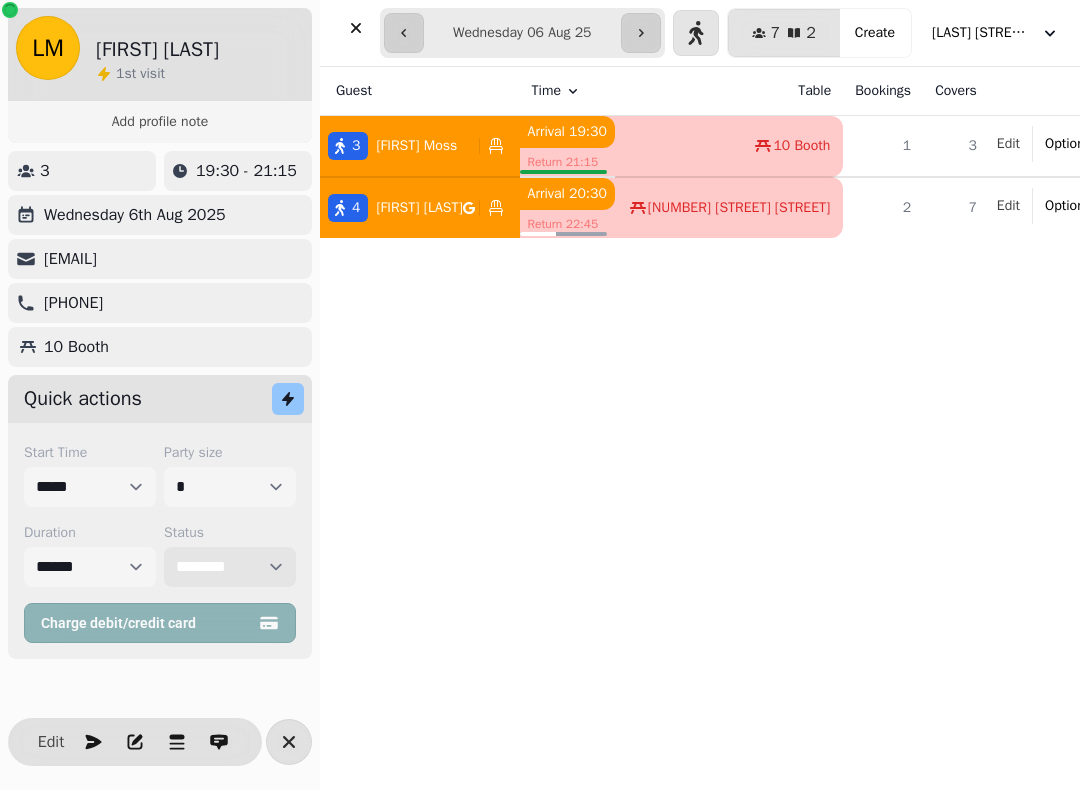 click on "**********" at bounding box center (230, 567) 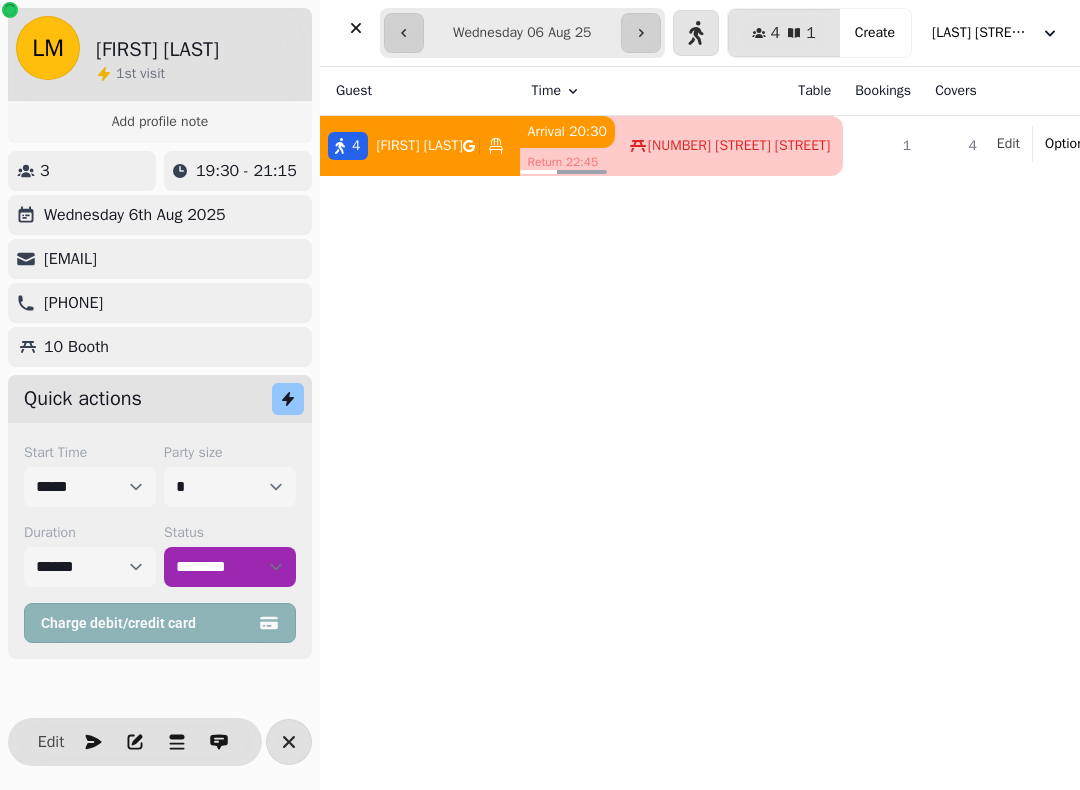 click 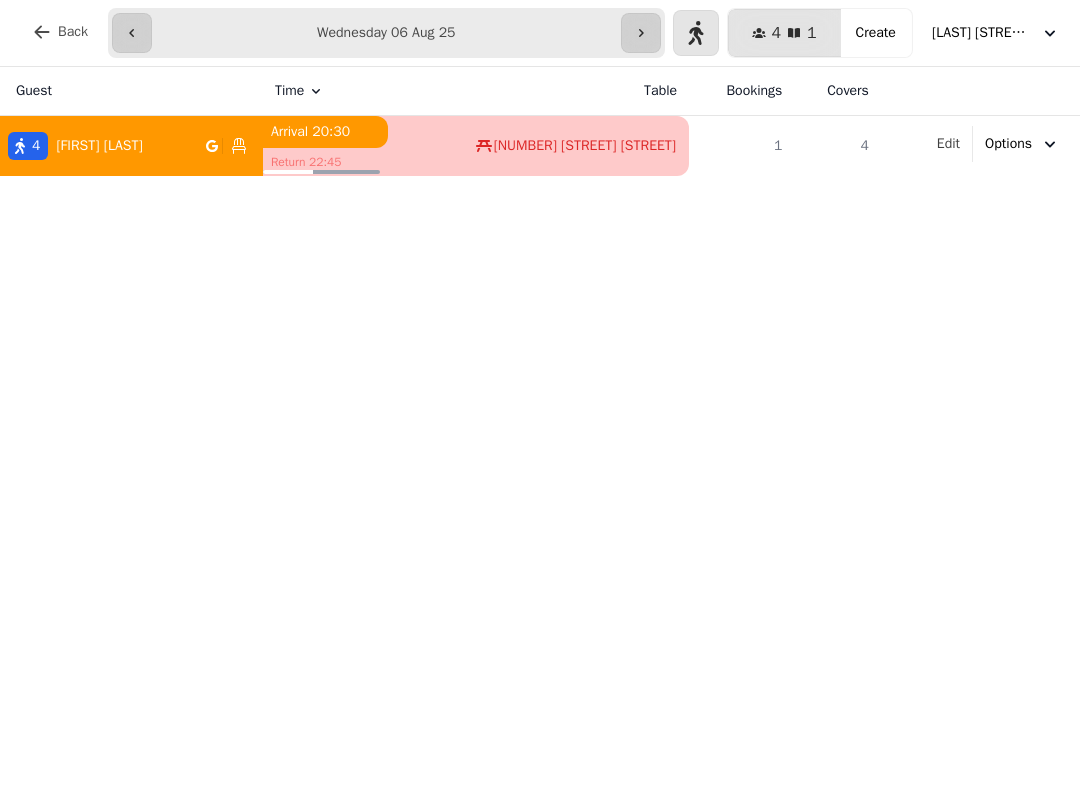 click on "[LAST] [STREET] [CITY]" at bounding box center [982, 33] 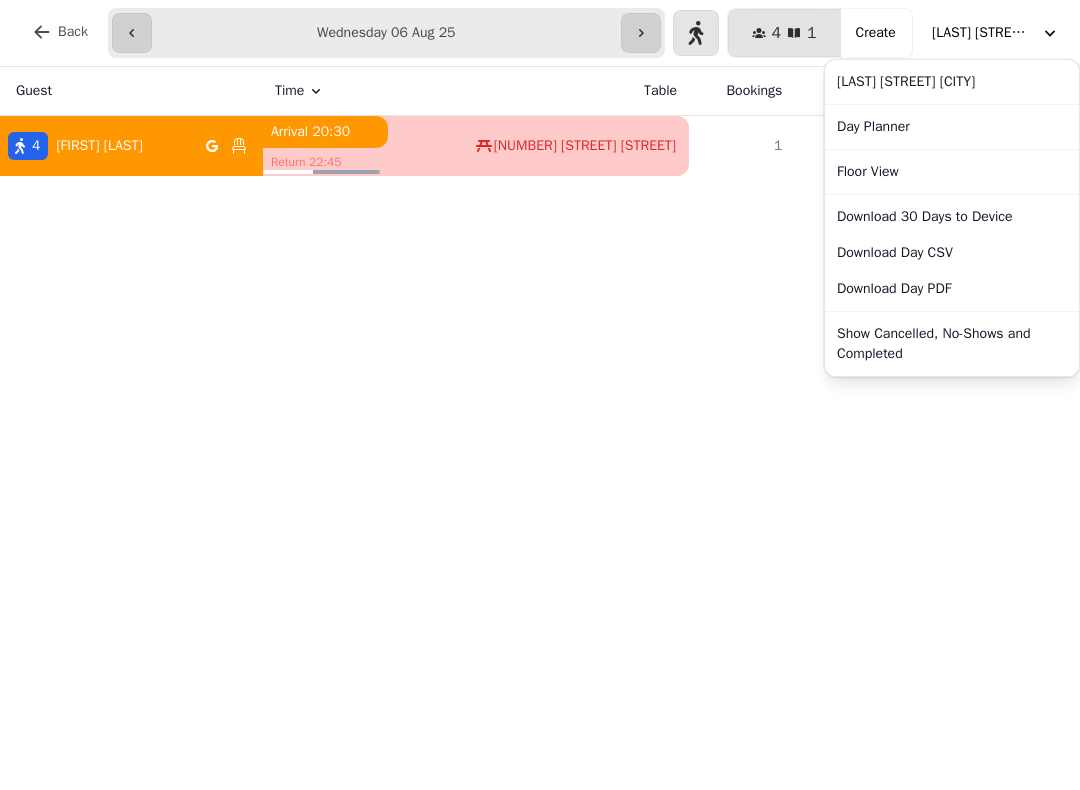 click on "Show Cancelled, No-Shows and Completed" at bounding box center [952, 344] 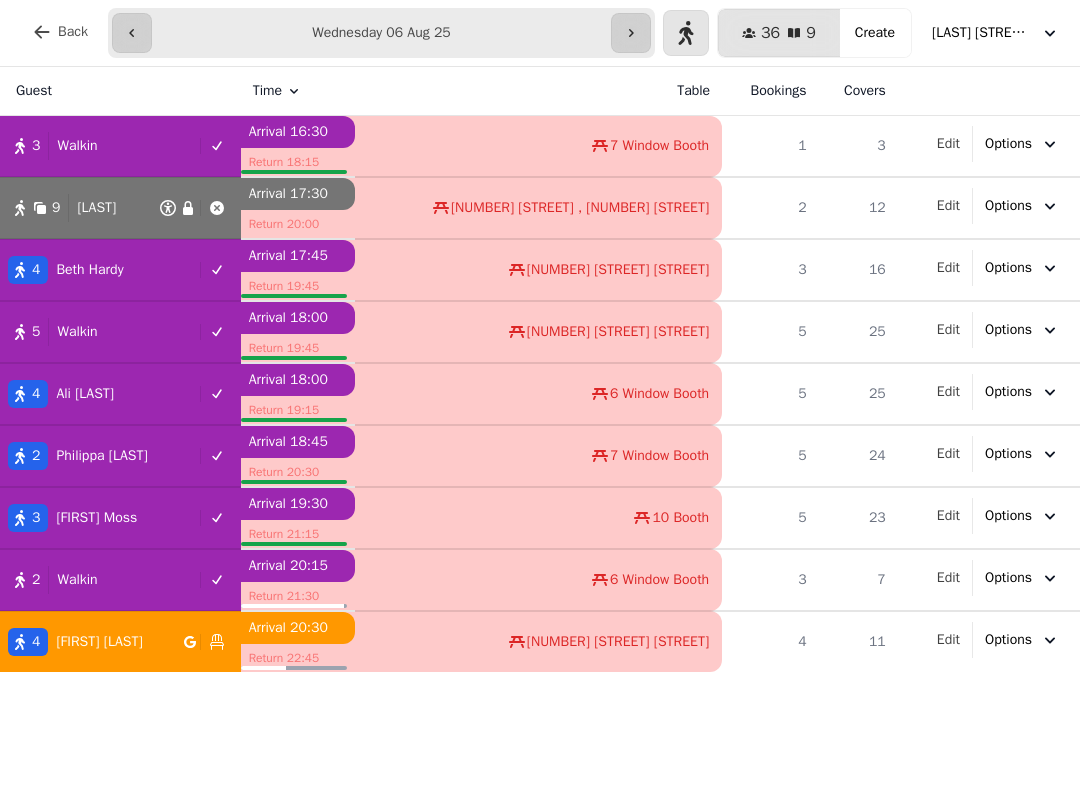 click on "[LAST] [STREET] [CITY]" at bounding box center [982, 33] 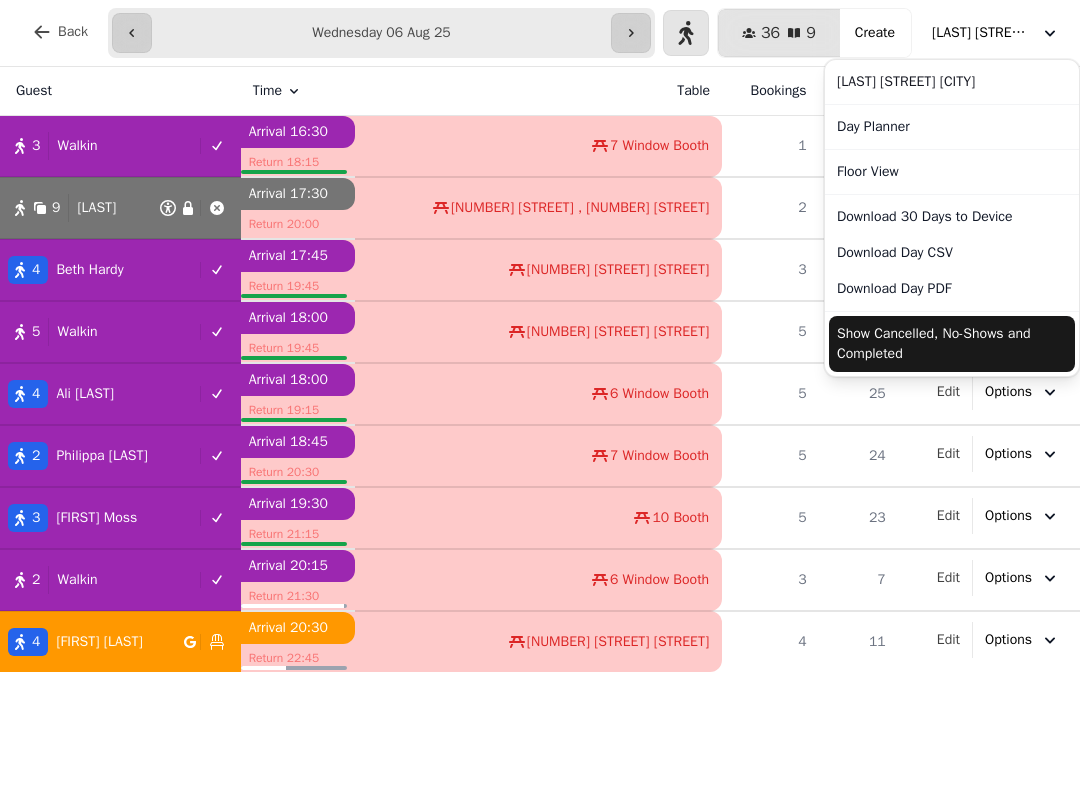 click on "Show Cancelled, No-Shows and Completed" at bounding box center [952, 344] 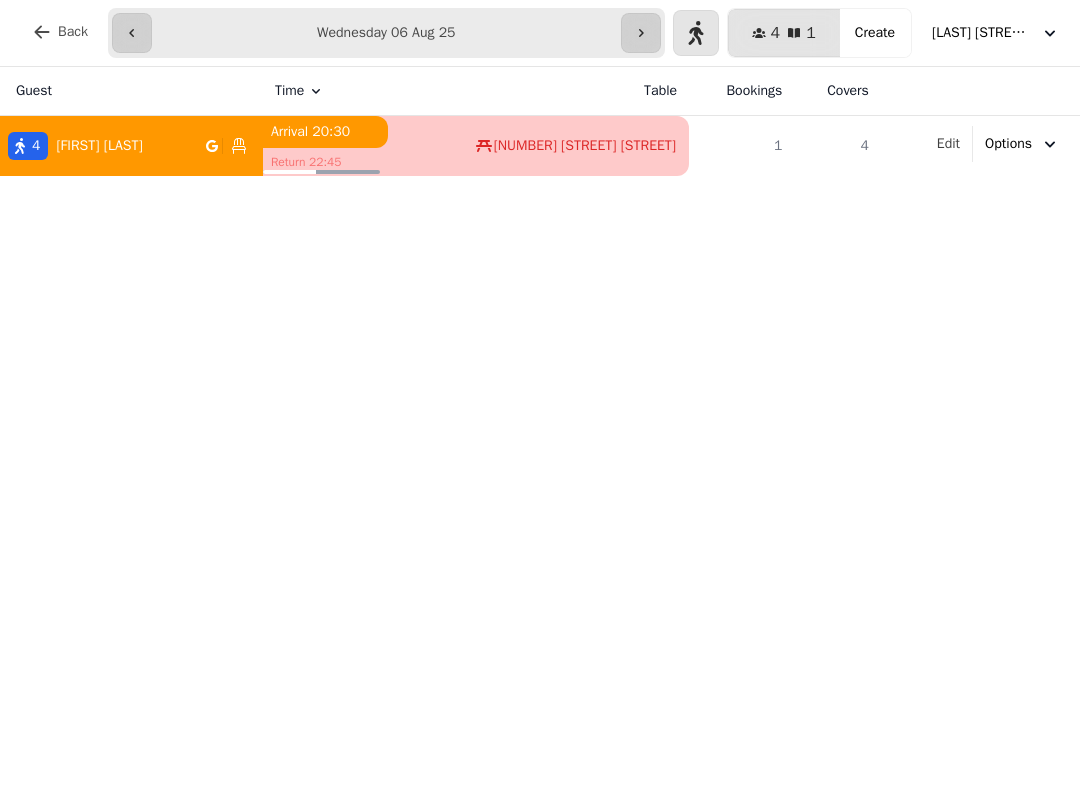 click on "4 Khalid   MAJID" at bounding box center (131, 146) 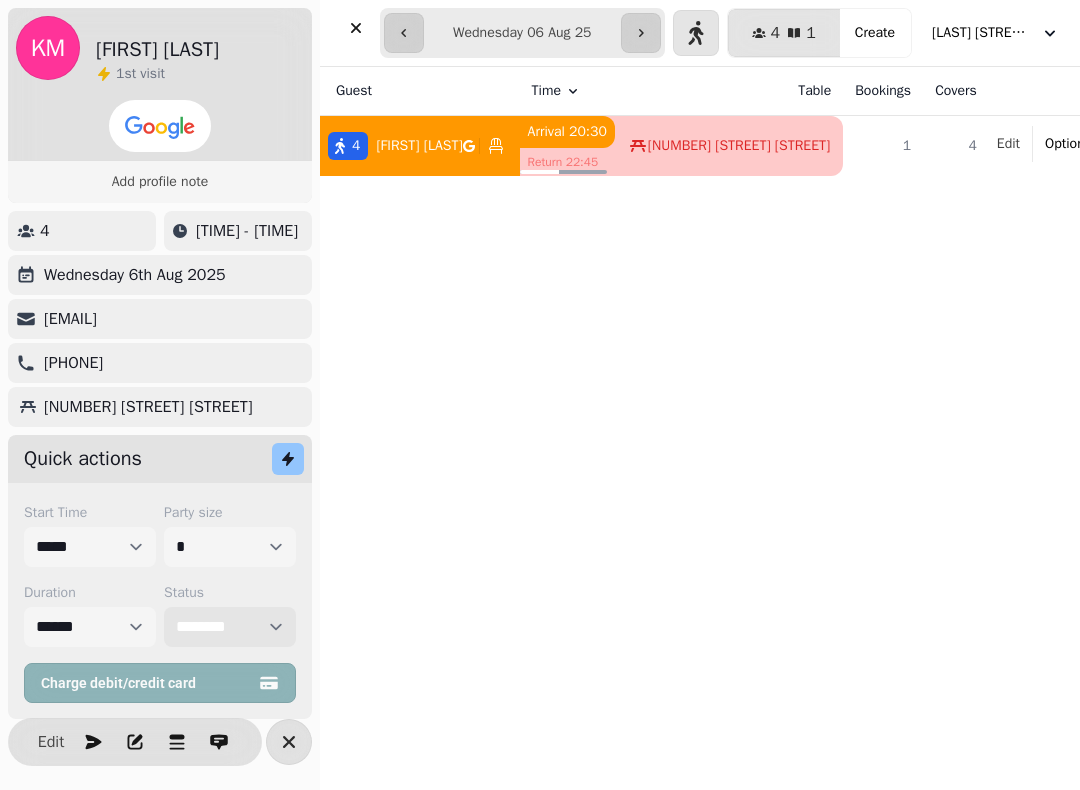 click on "**********" at bounding box center (230, 627) 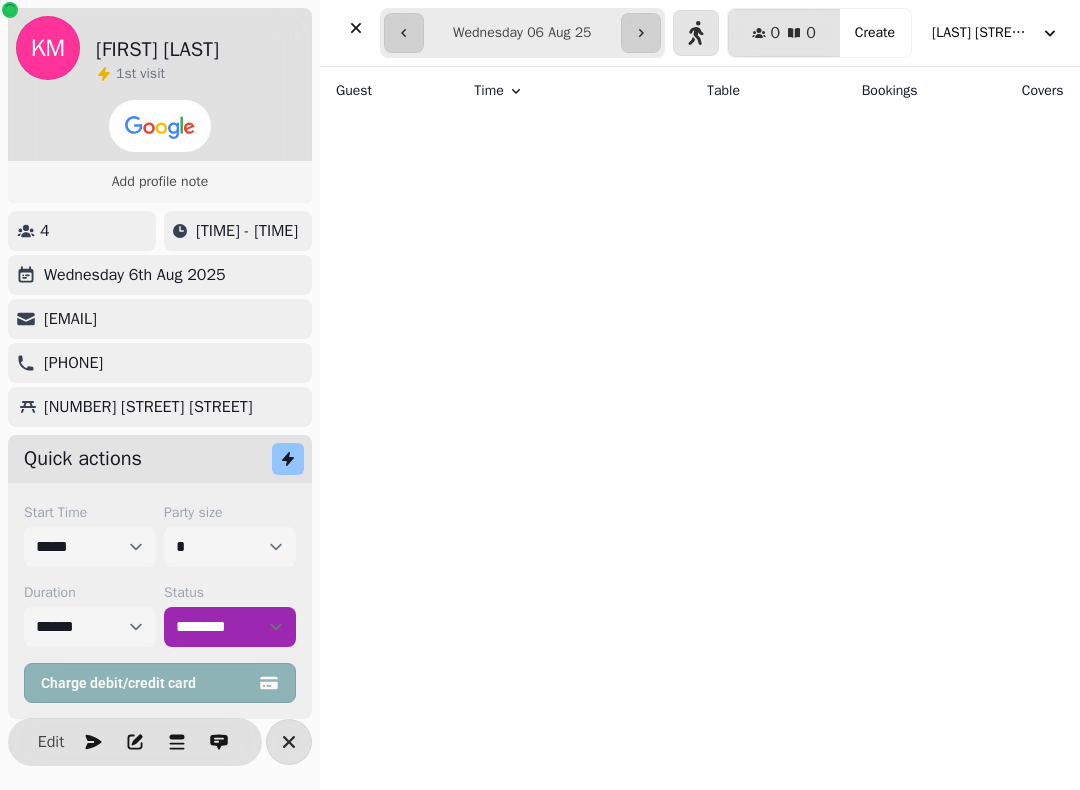 click 